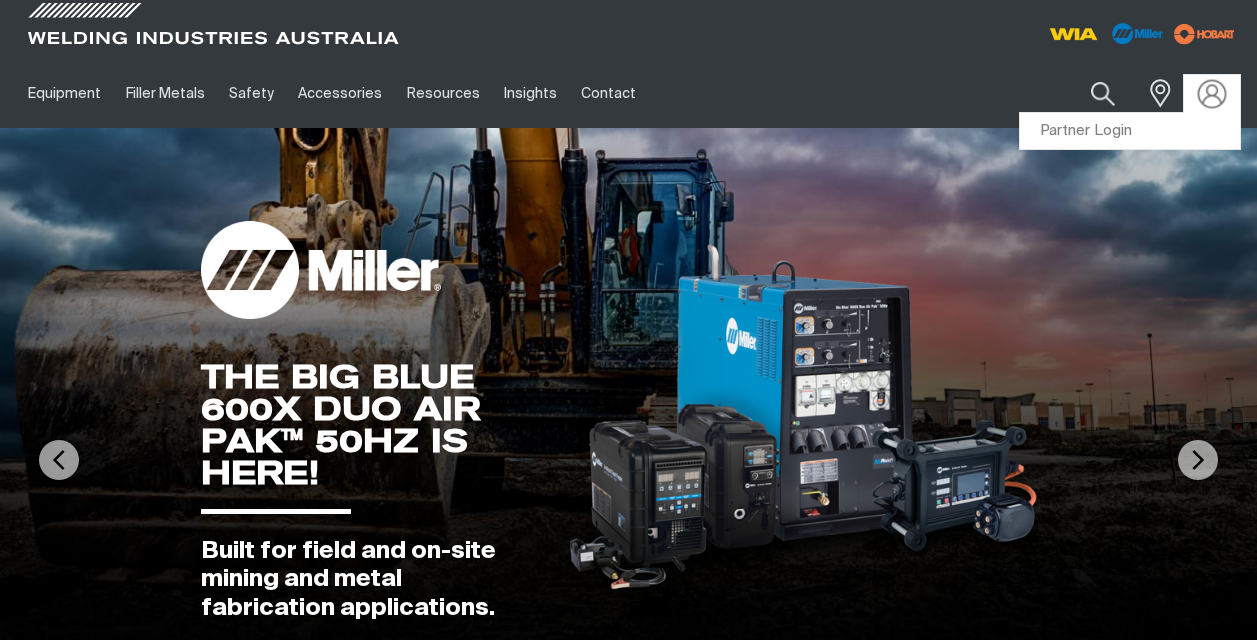 scroll, scrollTop: 0, scrollLeft: 0, axis: both 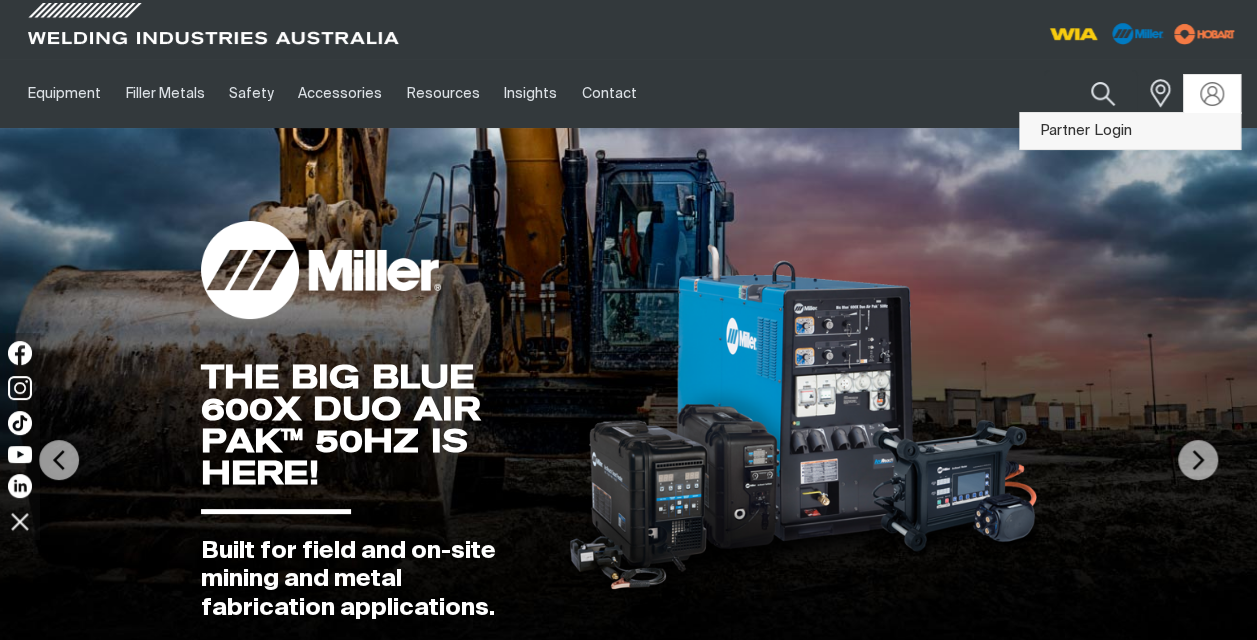 click on "Partner Login" at bounding box center (1130, 131) 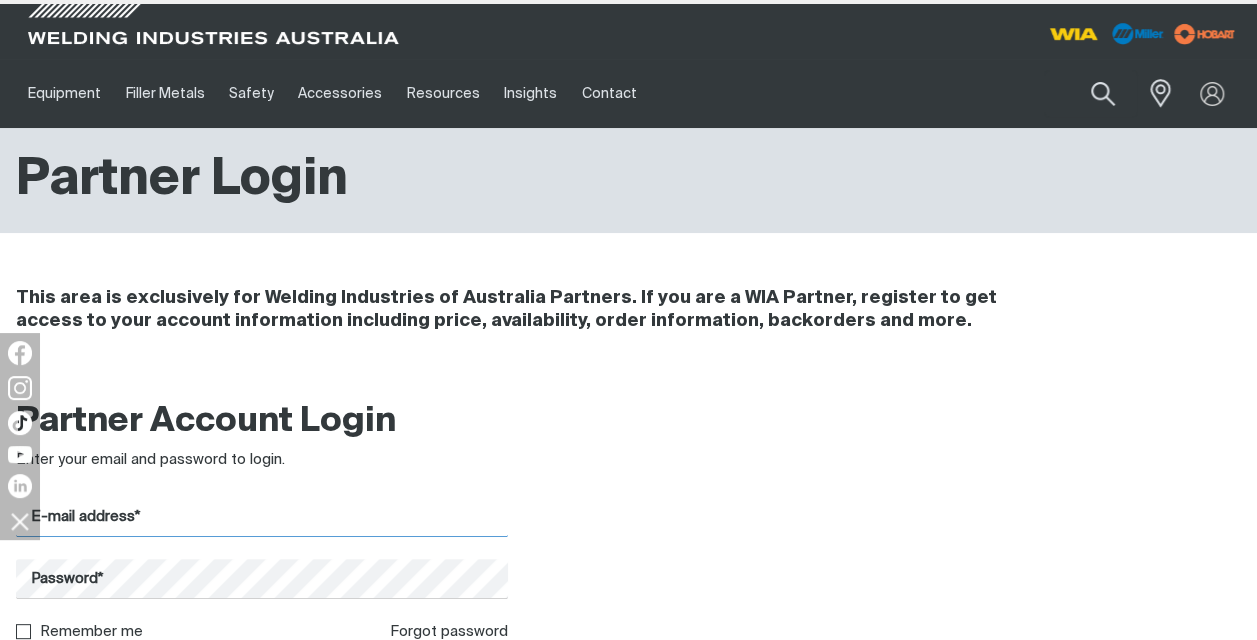 type on "[EMAIL]" 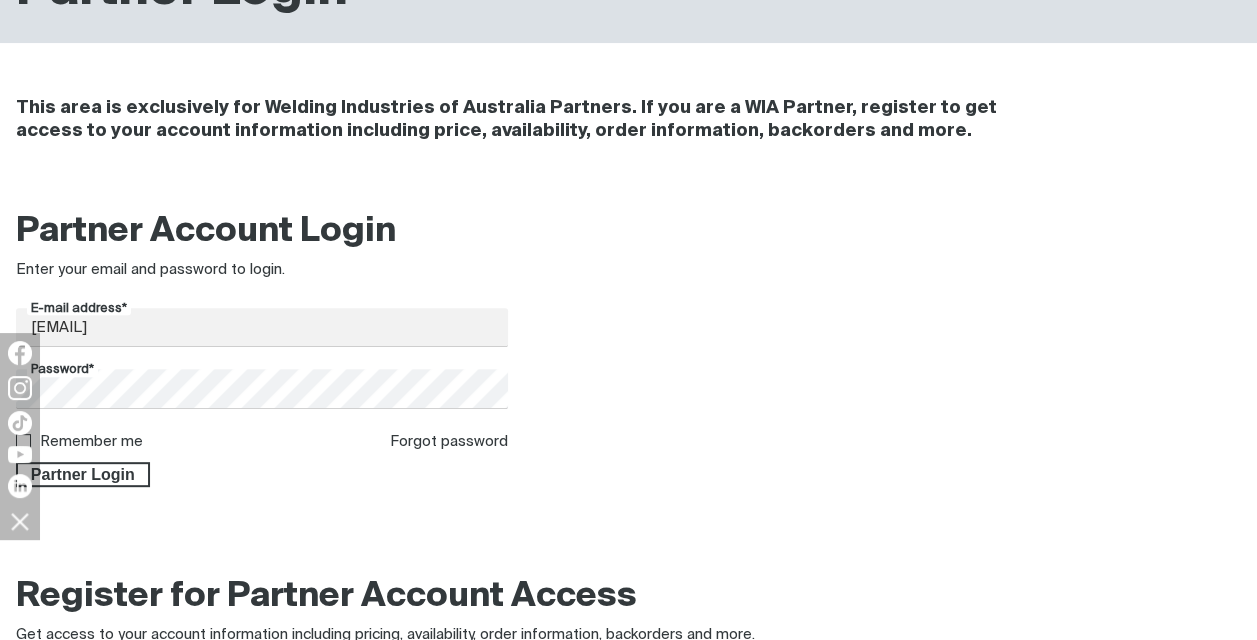 scroll, scrollTop: 210, scrollLeft: 0, axis: vertical 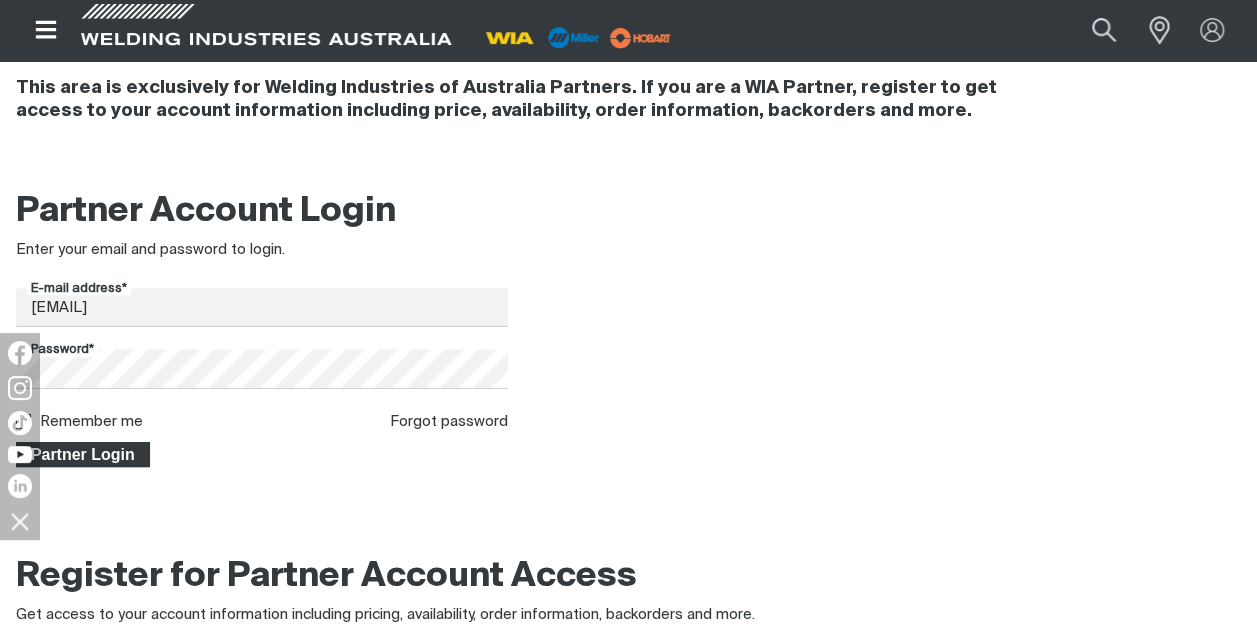 click on "Partner Login" at bounding box center [83, 455] 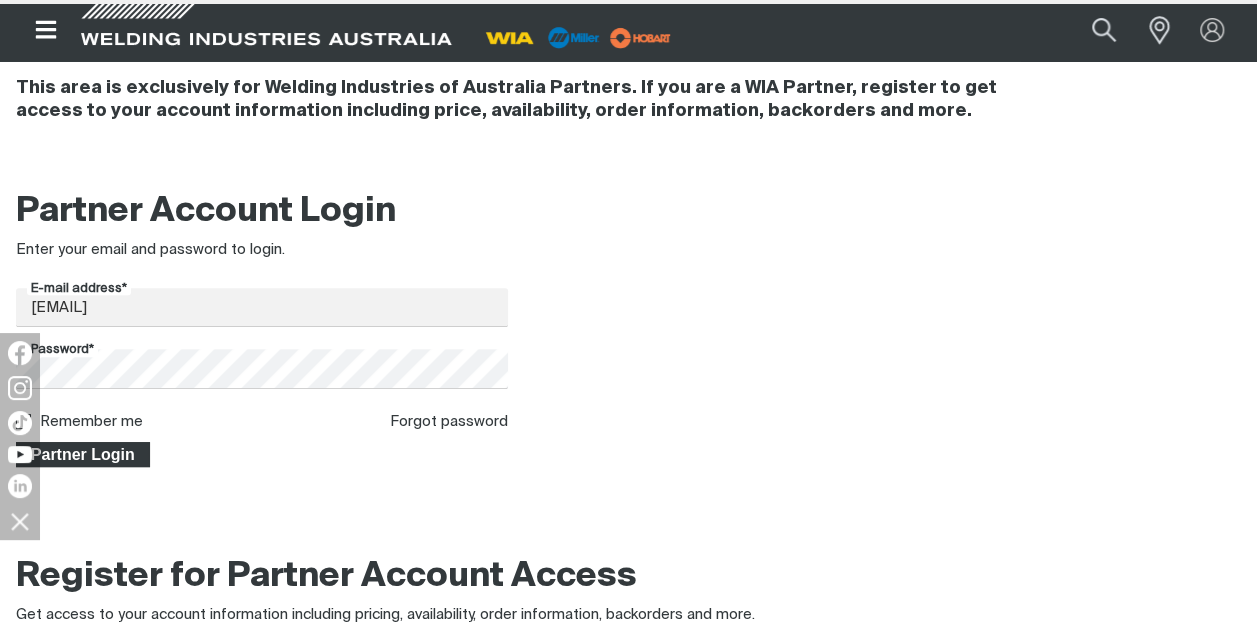 scroll, scrollTop: 0, scrollLeft: 0, axis: both 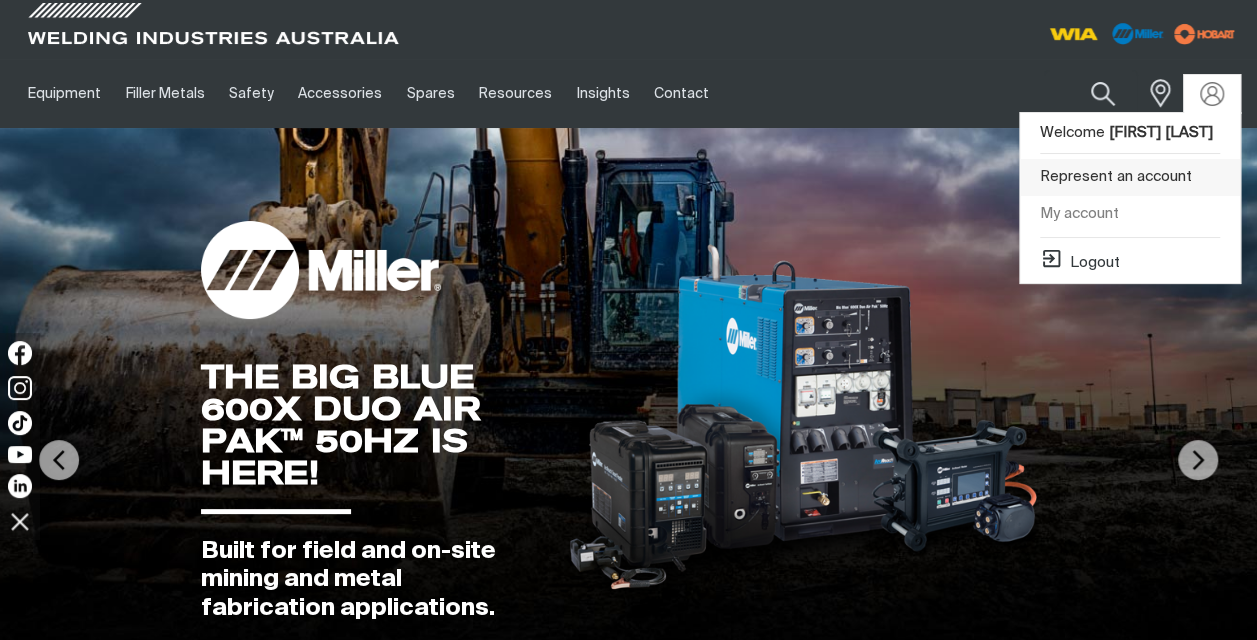click on "Represent an account" at bounding box center [1130, 177] 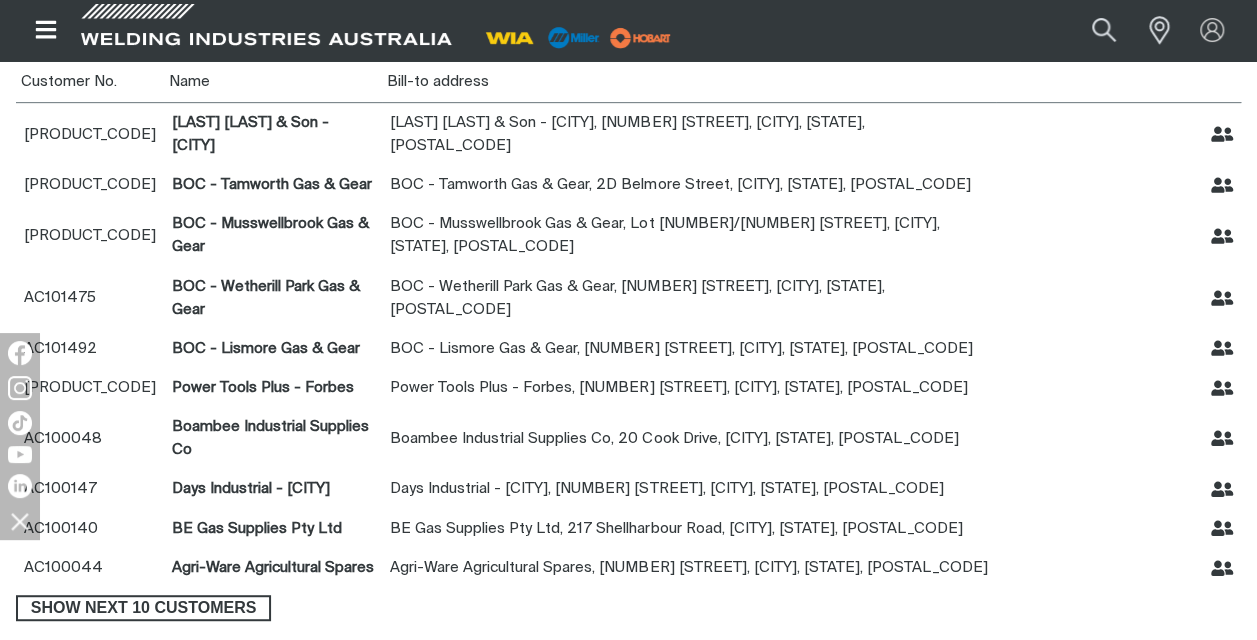 scroll, scrollTop: 258, scrollLeft: 0, axis: vertical 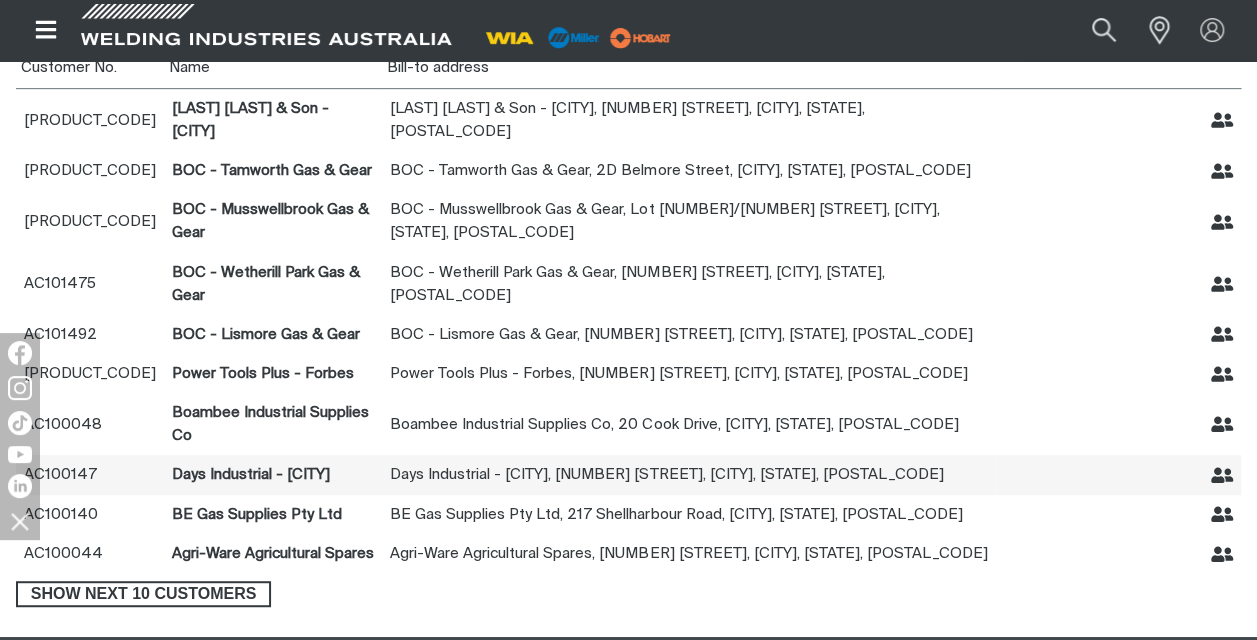 click 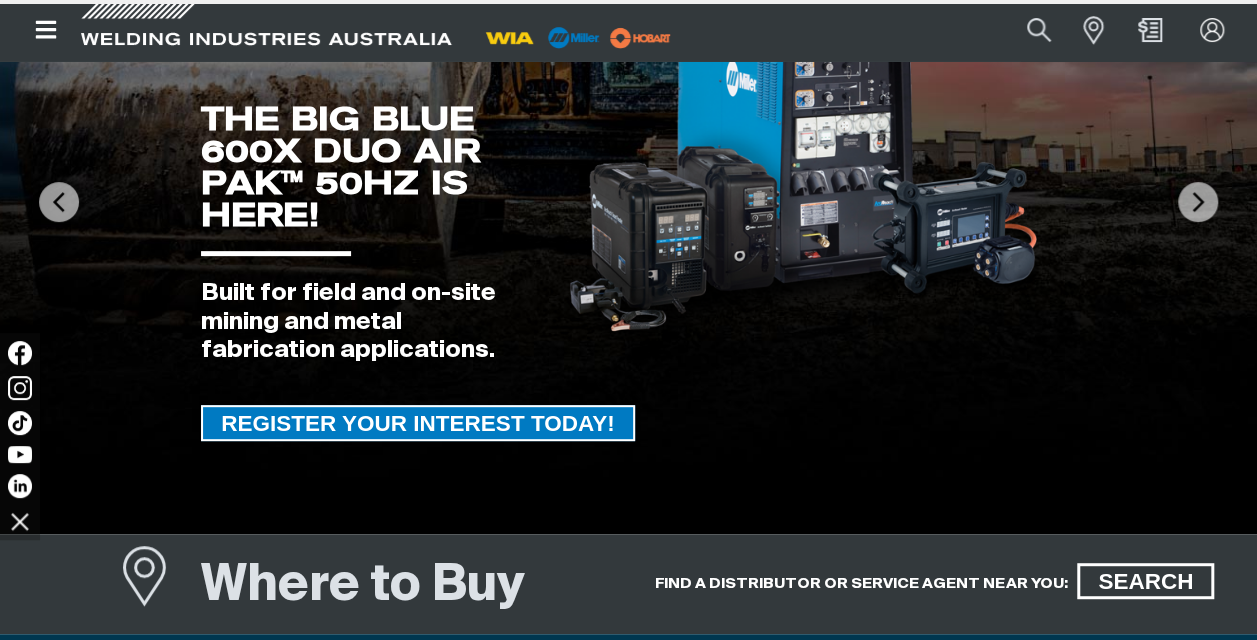 scroll, scrollTop: 0, scrollLeft: 0, axis: both 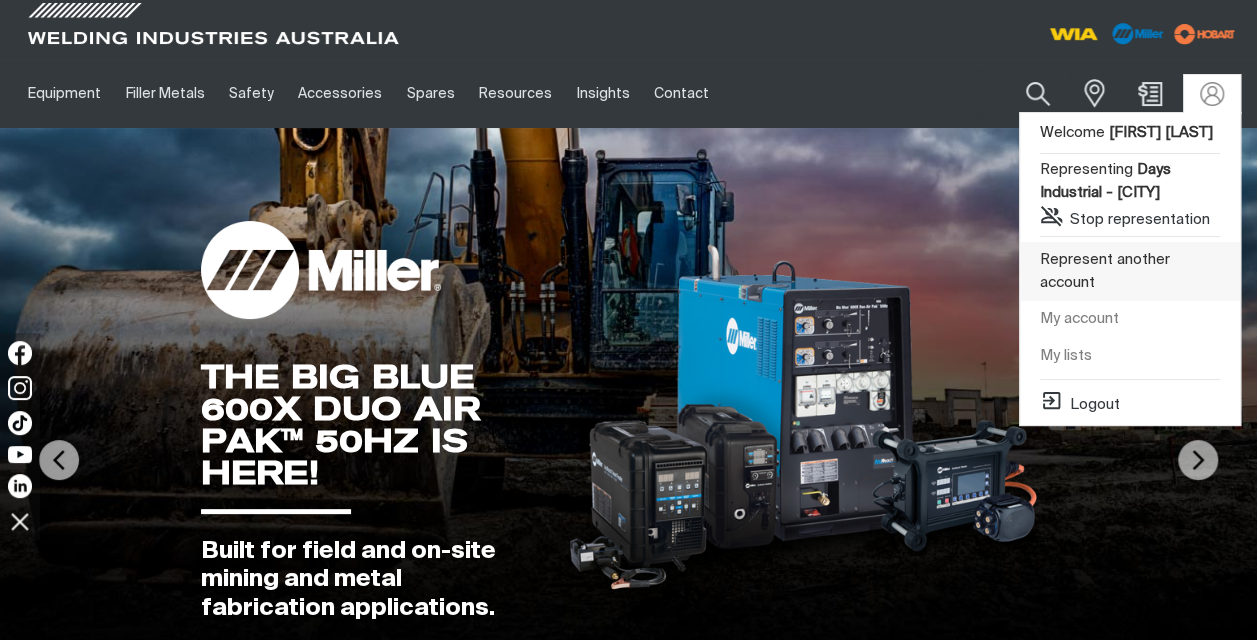 click on "Represent another account" at bounding box center (1130, 271) 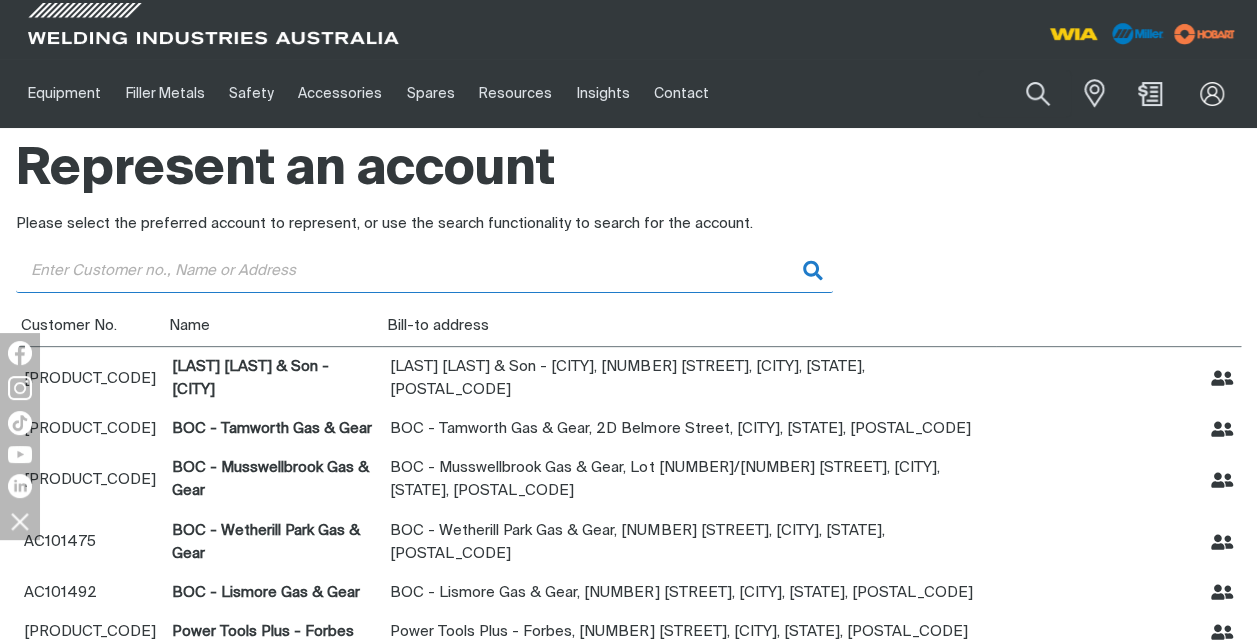 click at bounding box center (424, 270) 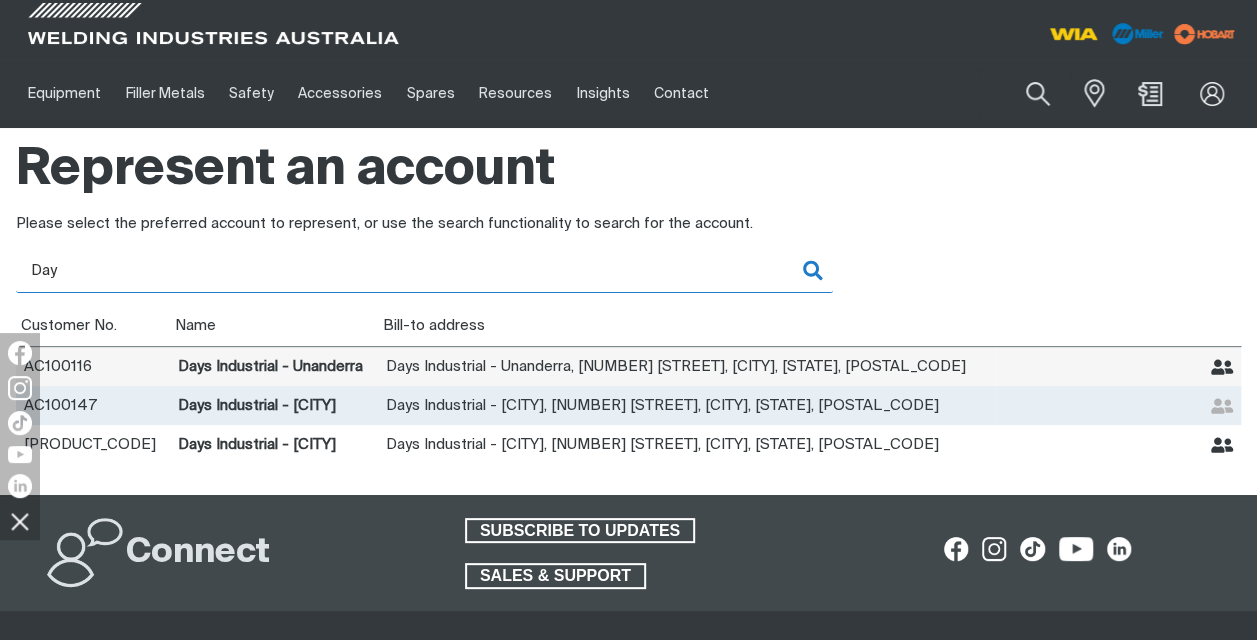 type on "Day" 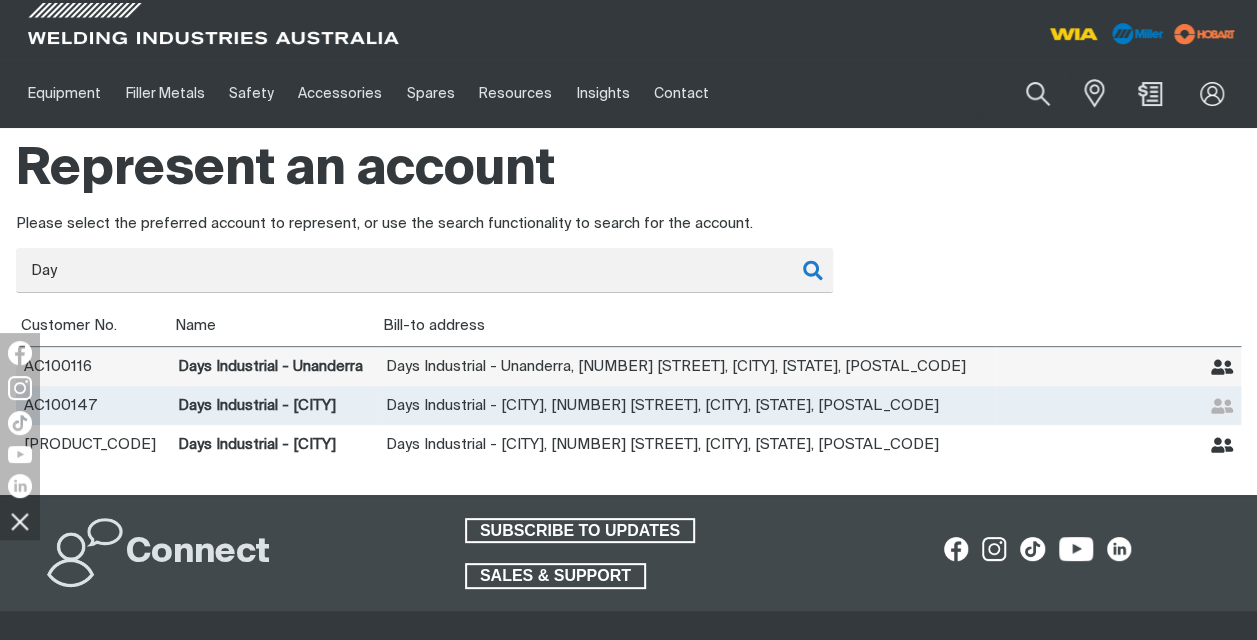 click 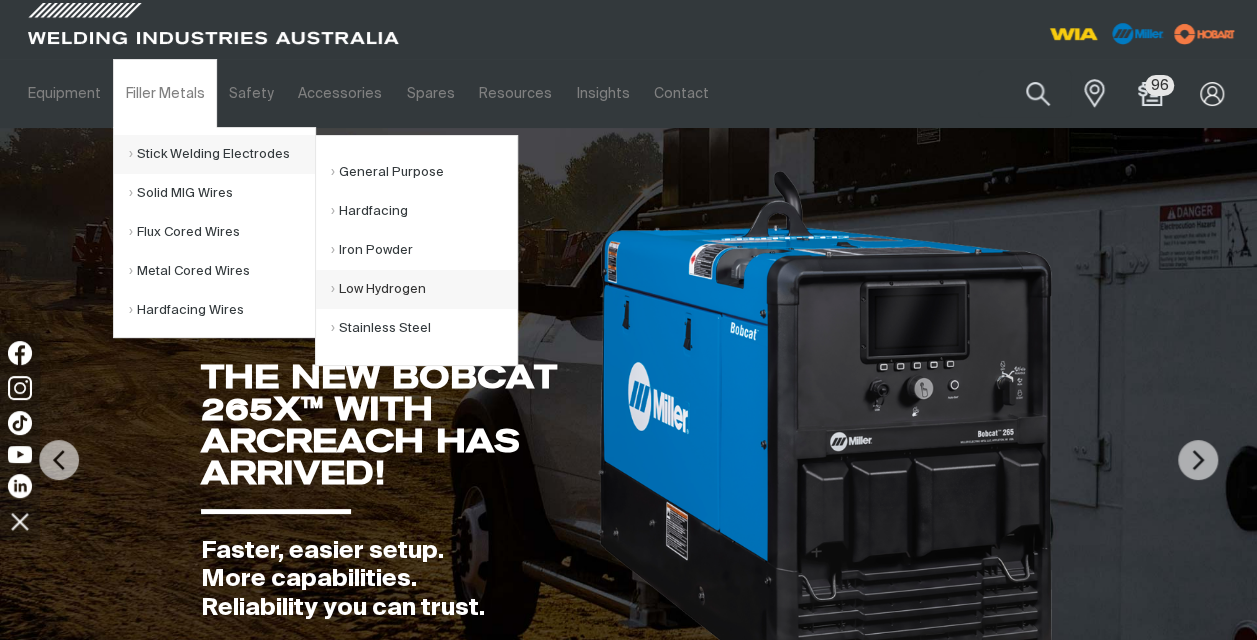 click on "Low Hydrogen" at bounding box center [424, 289] 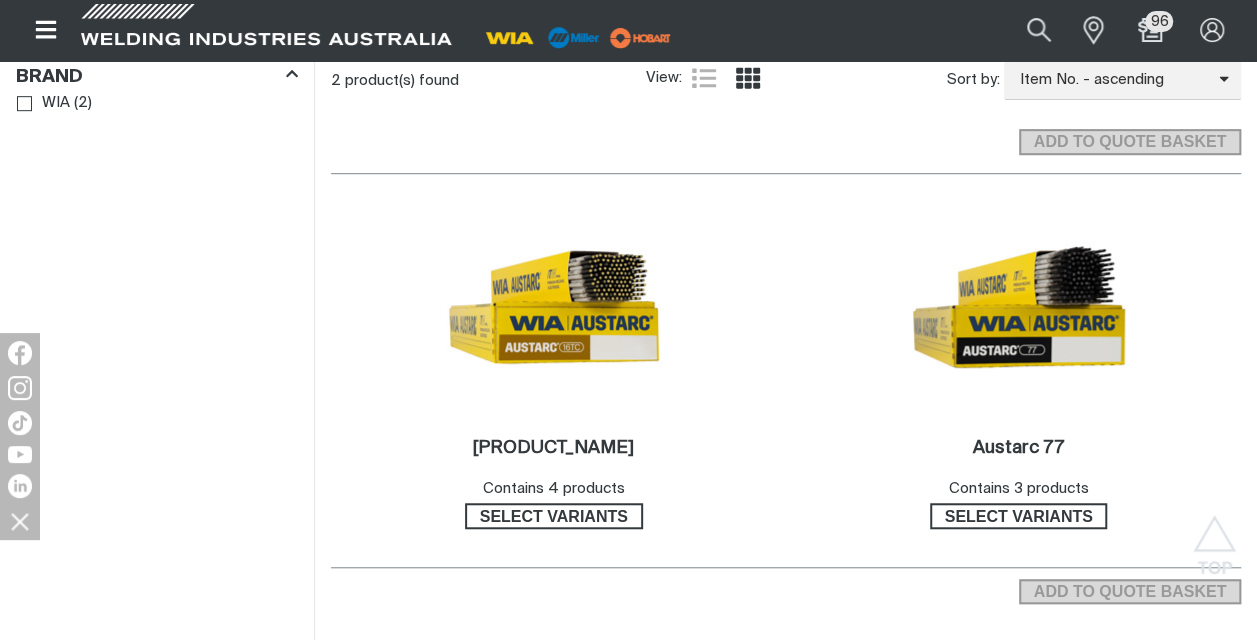 scroll, scrollTop: 528, scrollLeft: 0, axis: vertical 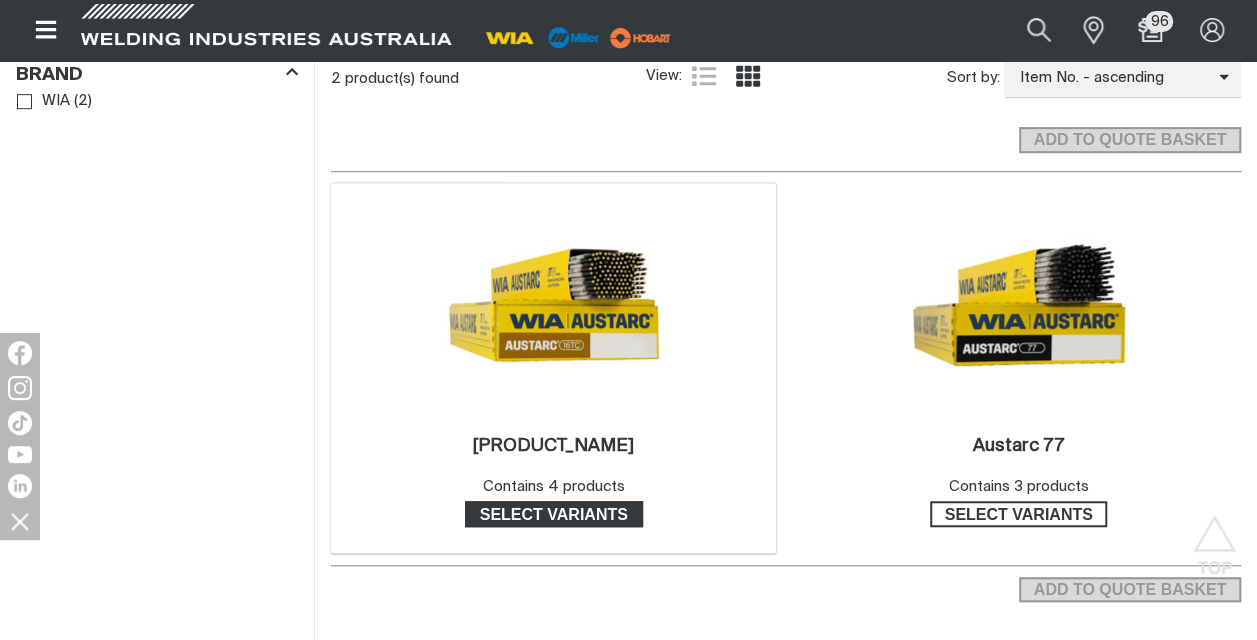 click on "Select variants" at bounding box center (554, 514) 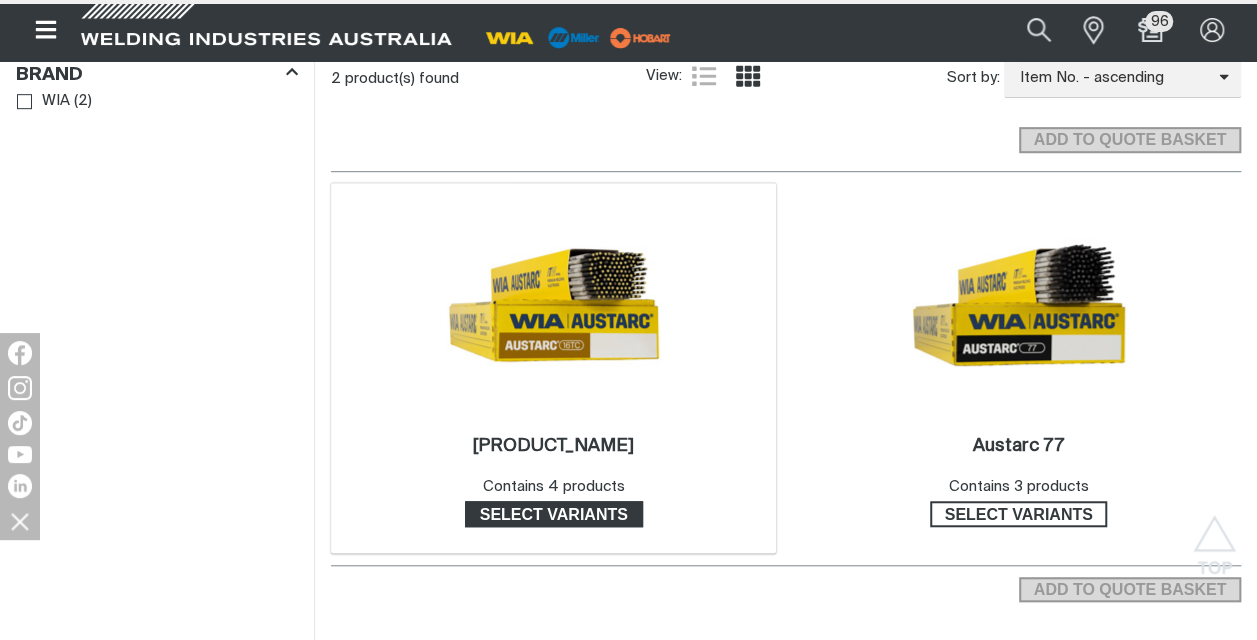 scroll, scrollTop: 0, scrollLeft: 0, axis: both 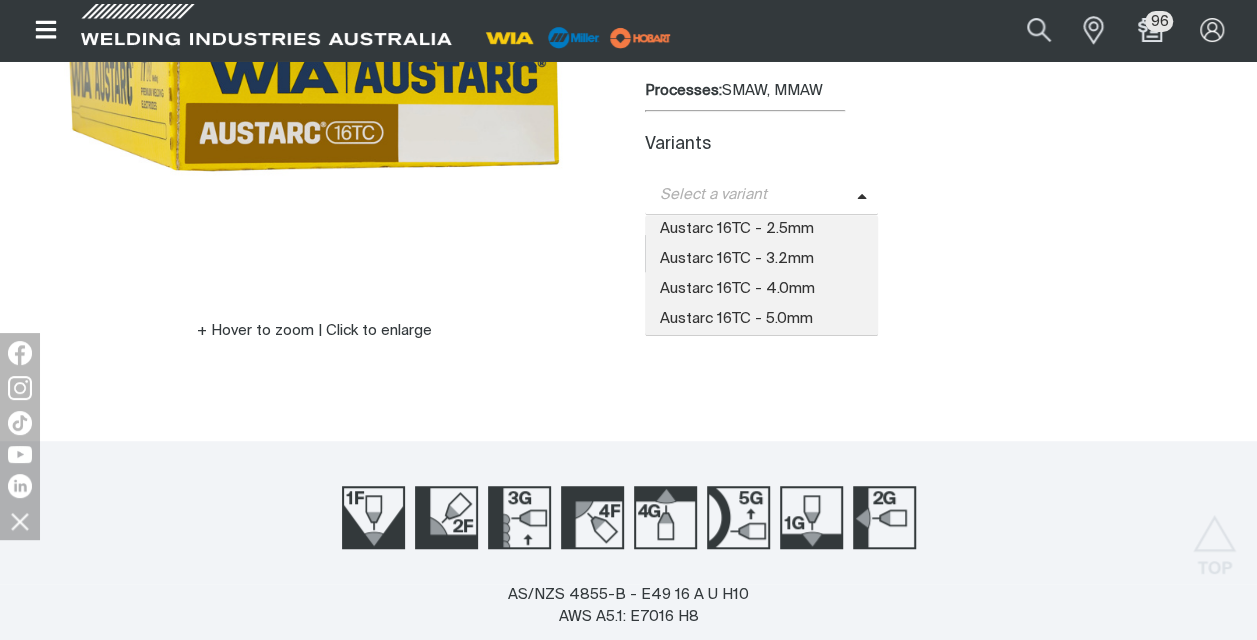 click 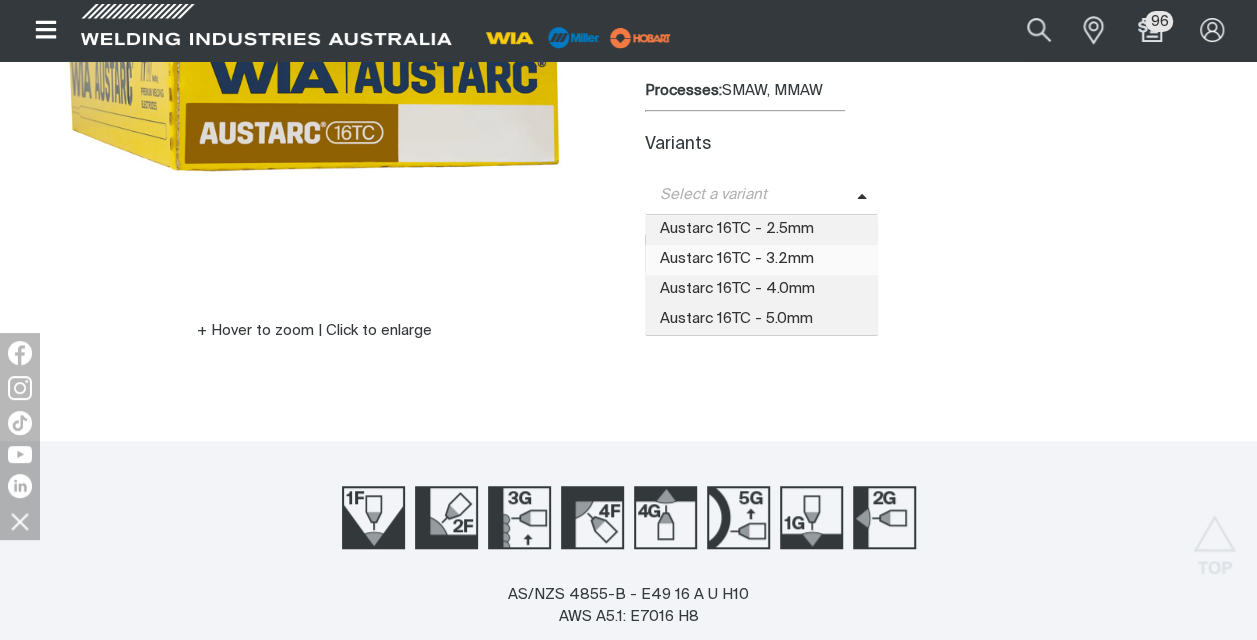 click on "Austarc 16TC - 3.2mm" at bounding box center (762, 260) 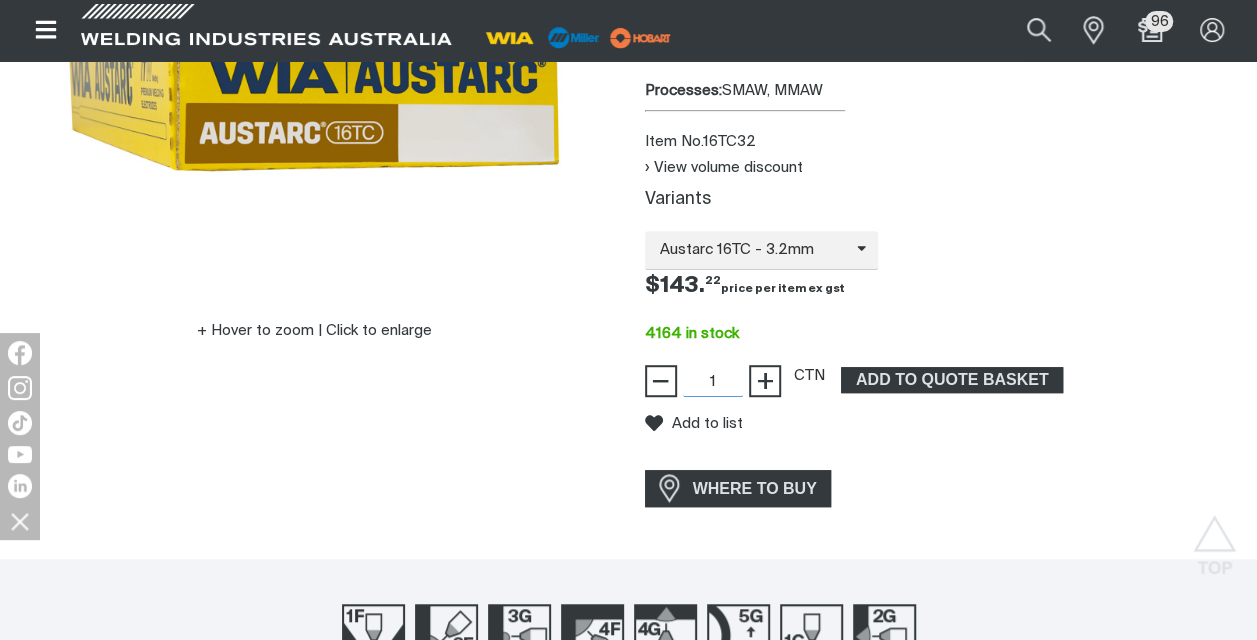 click on "1" at bounding box center (713, 381) 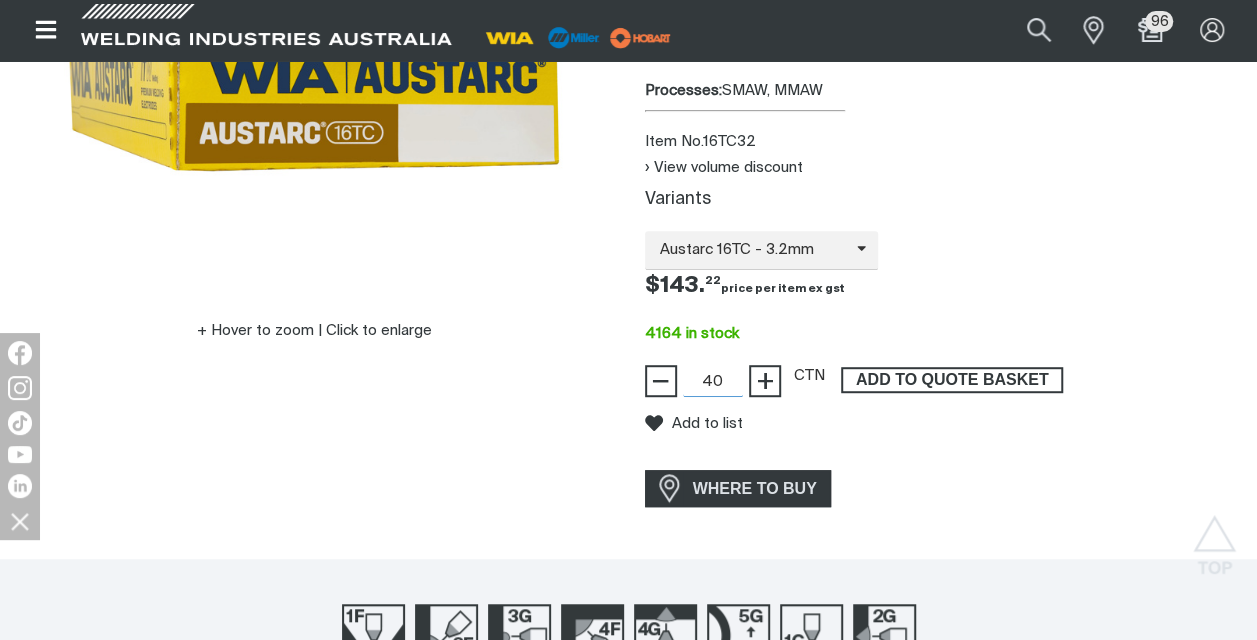 type on "40" 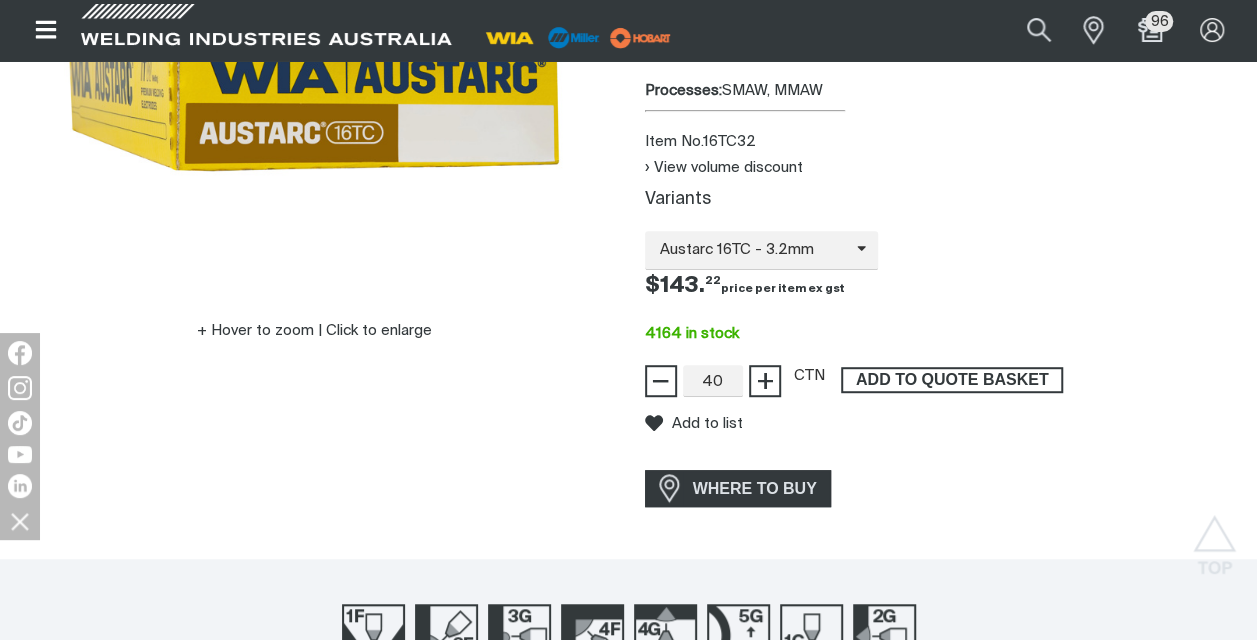 click on "ADD TO QUOTE BASKET" at bounding box center [952, 380] 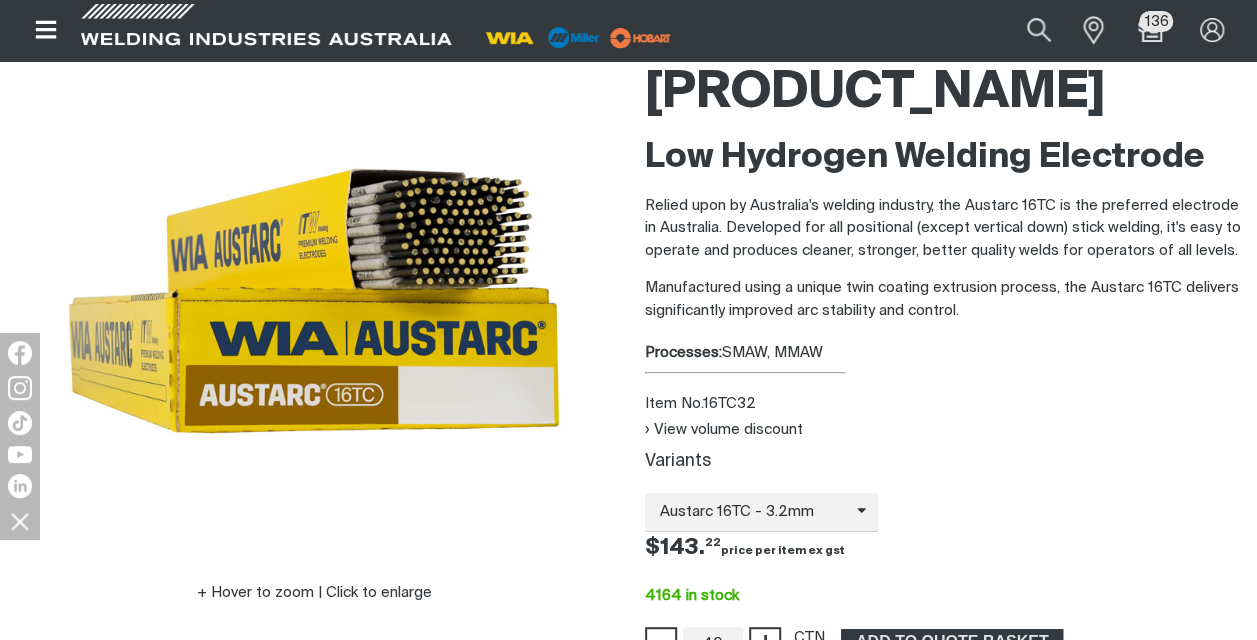 scroll, scrollTop: 0, scrollLeft: 0, axis: both 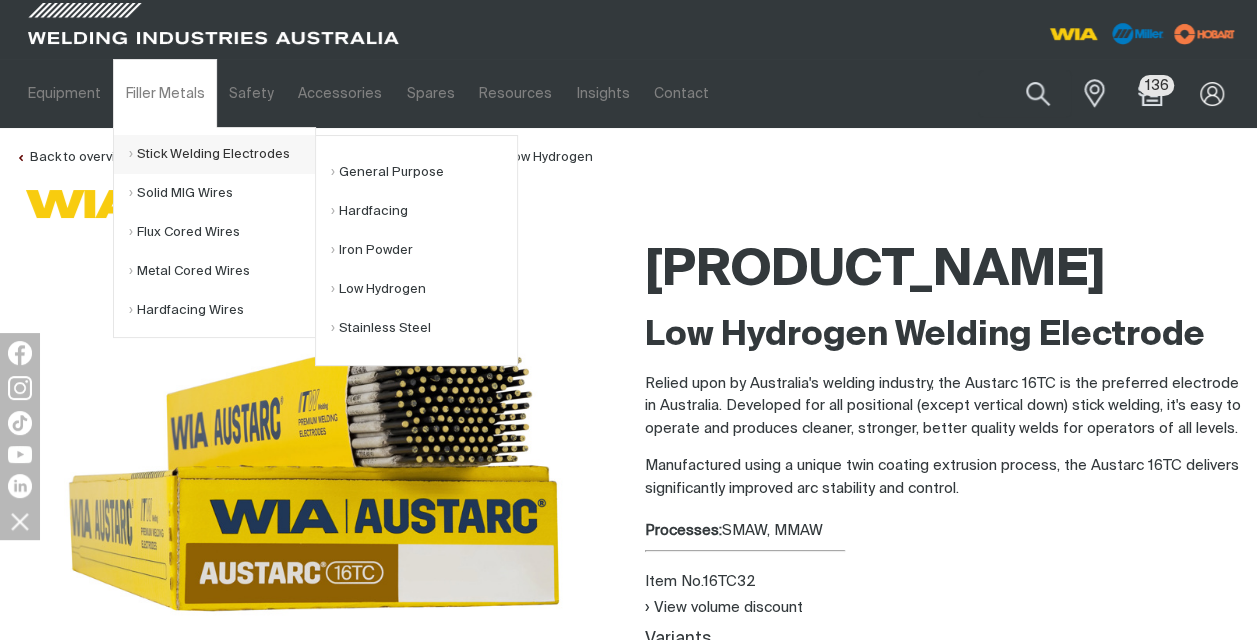 click on "Stick Welding Electrodes" at bounding box center (222, 154) 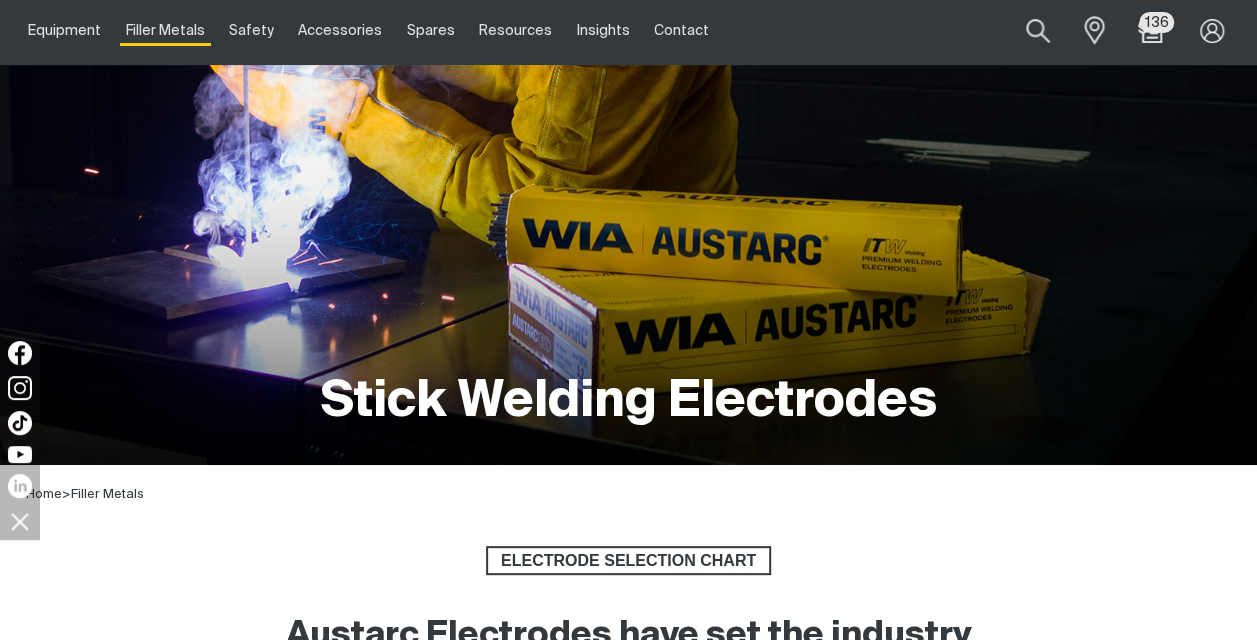 scroll, scrollTop: 97, scrollLeft: 0, axis: vertical 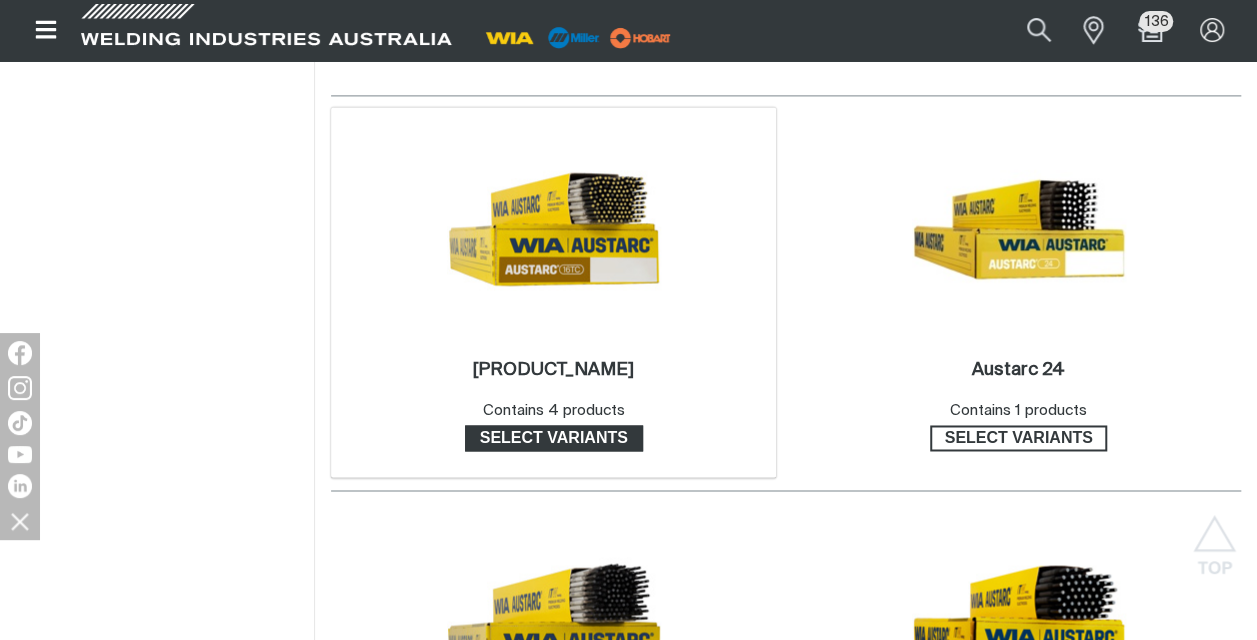 click on "Select variants" at bounding box center [554, 438] 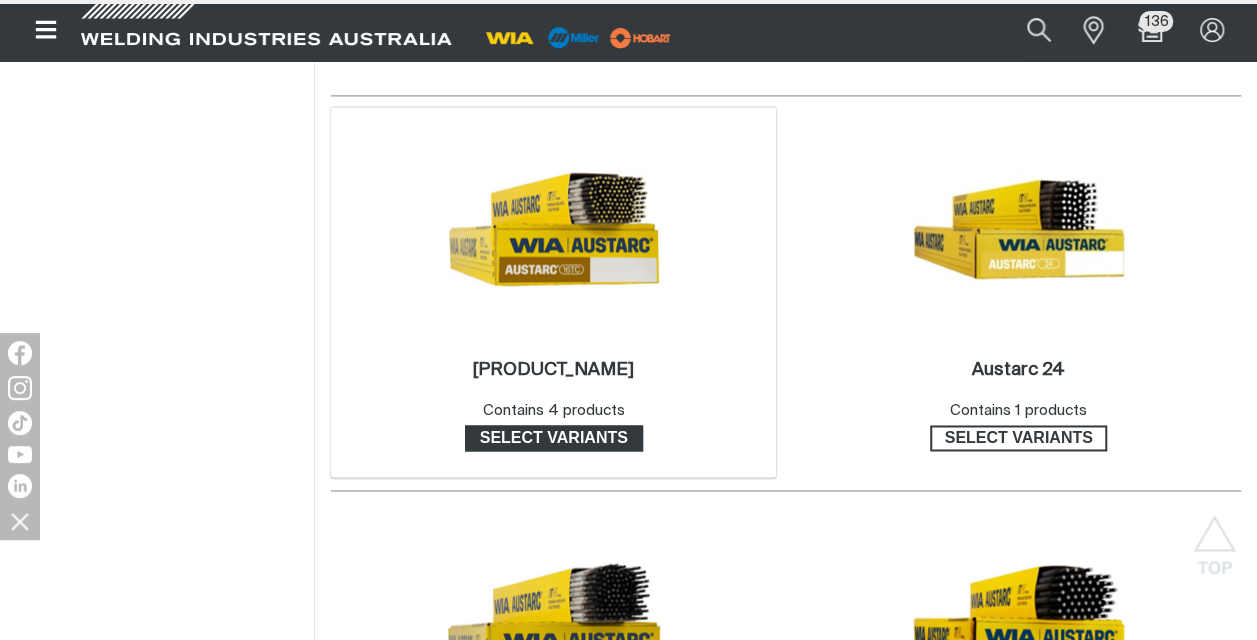 scroll, scrollTop: 0, scrollLeft: 0, axis: both 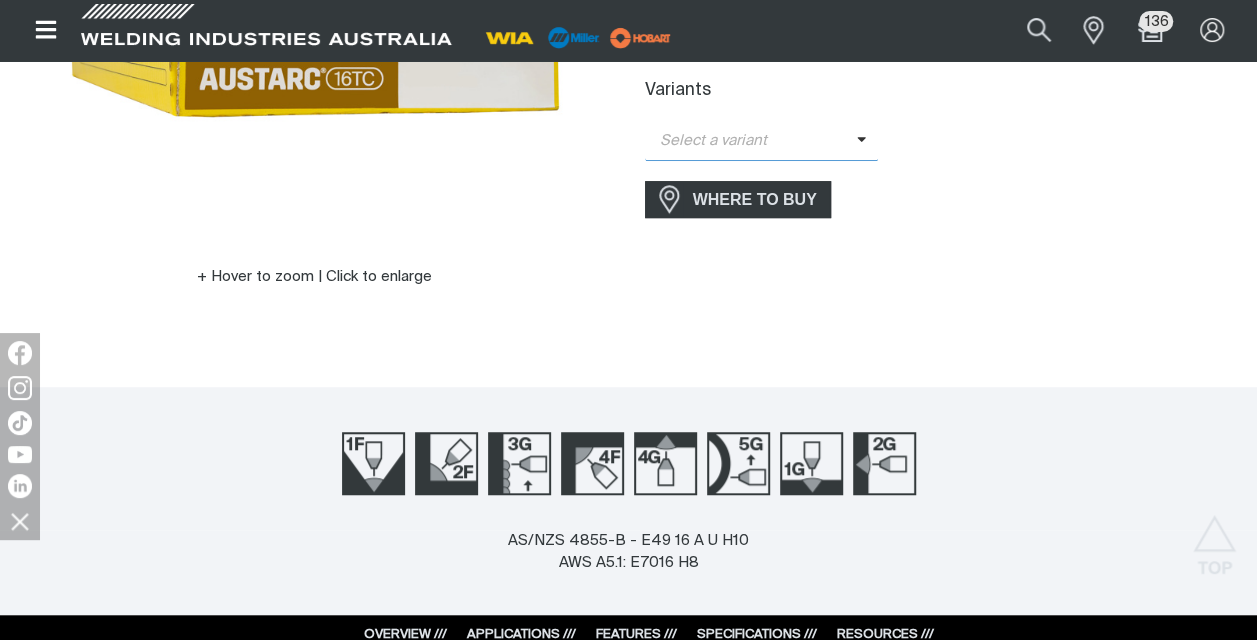 click at bounding box center [868, 141] 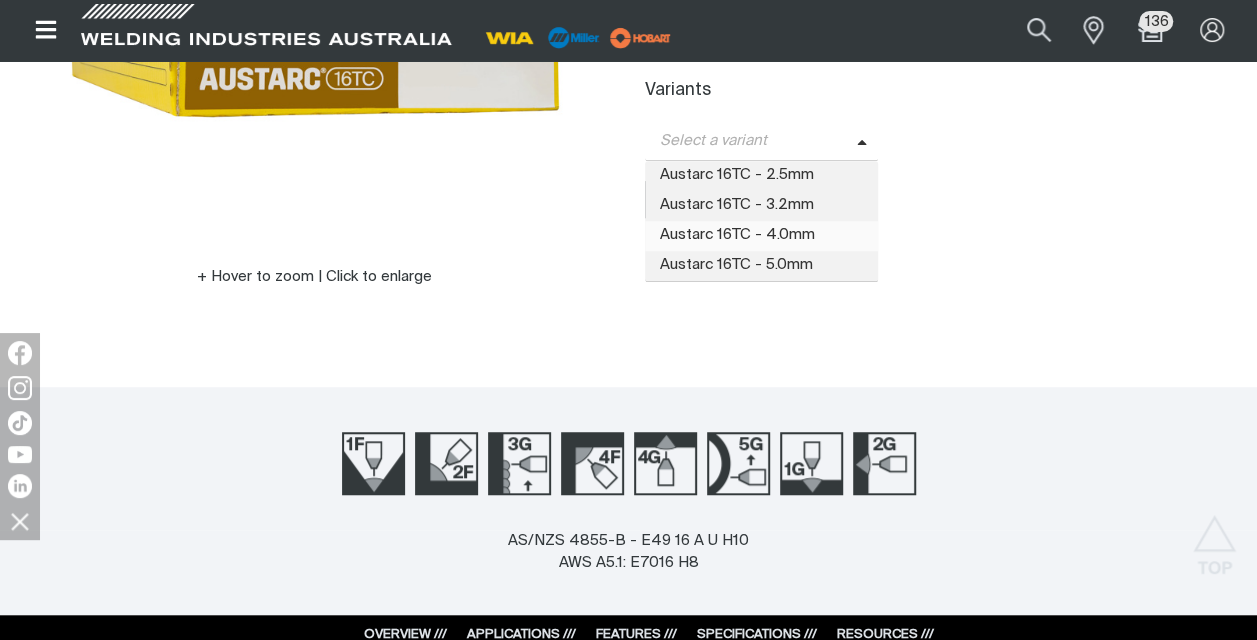 click on "Austarc 16TC - 4.0mm" at bounding box center (762, 236) 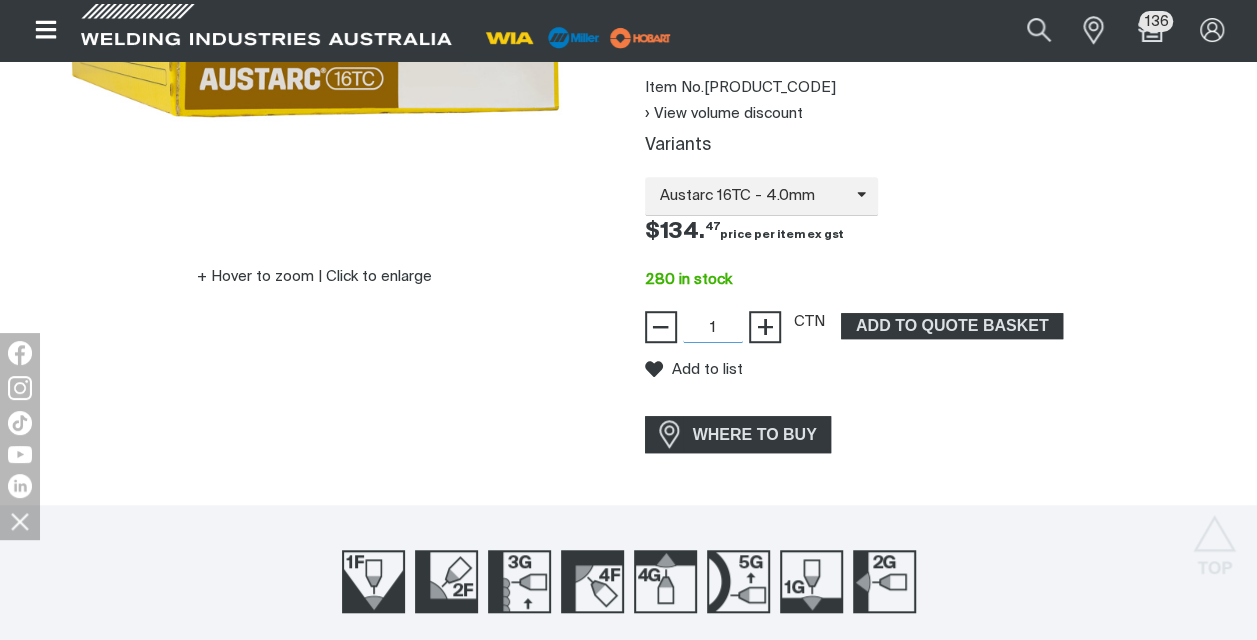 click on "1" at bounding box center [713, 327] 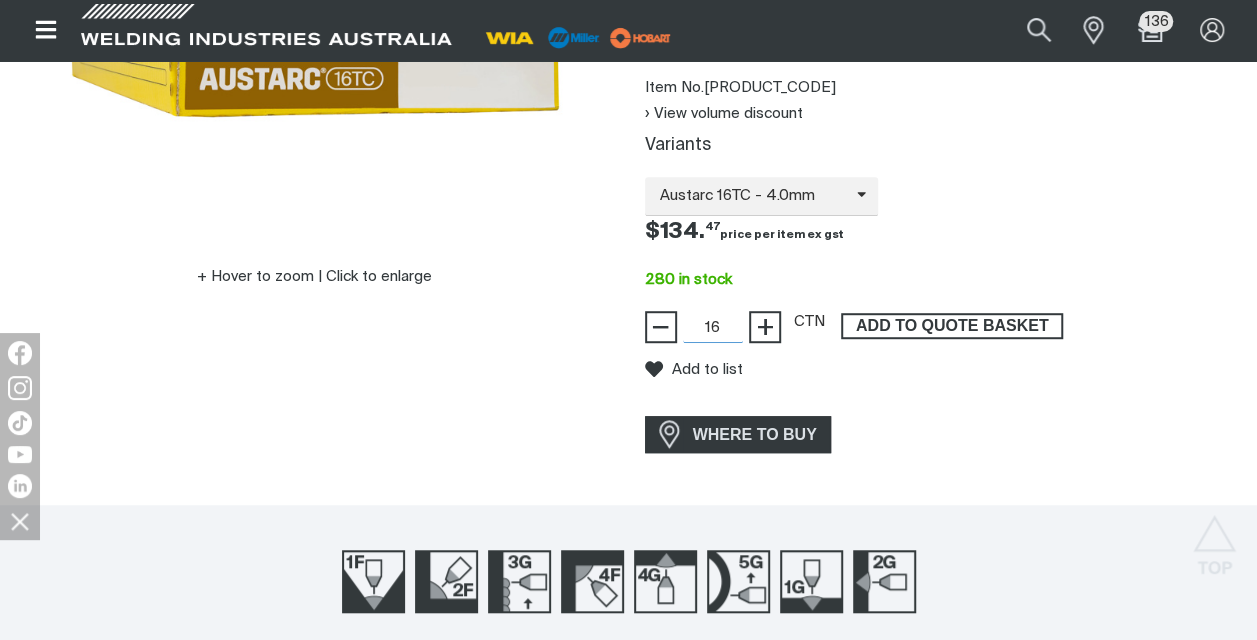 type on "16" 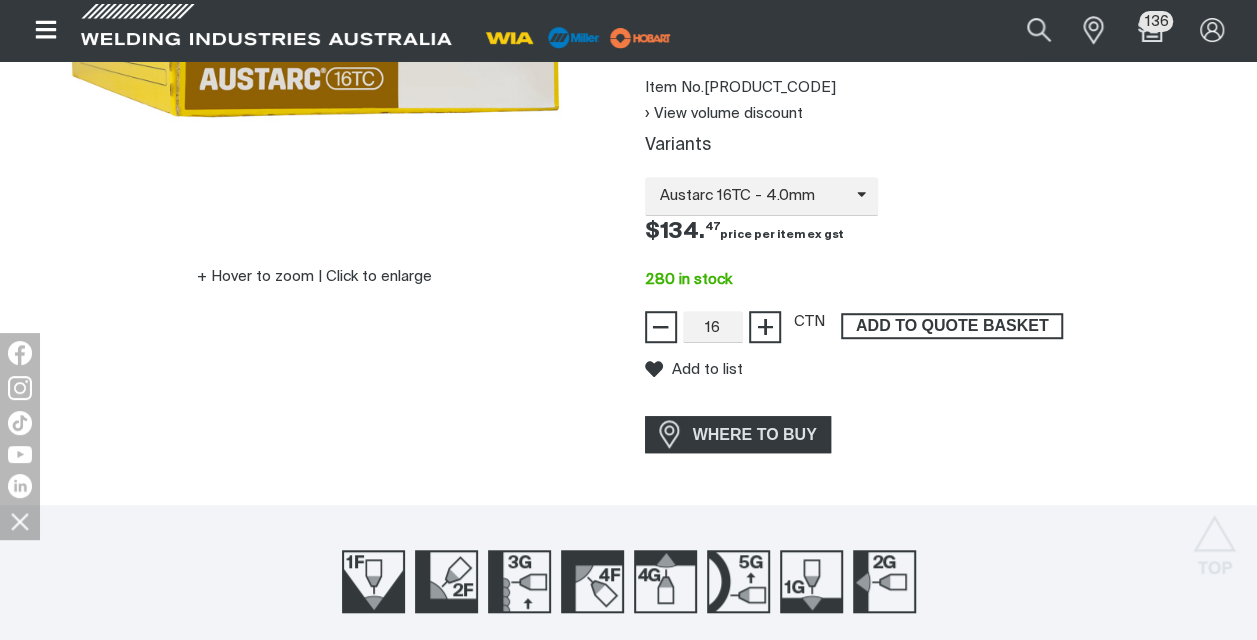 click on "ADD TO QUOTE BASKET" at bounding box center [952, 326] 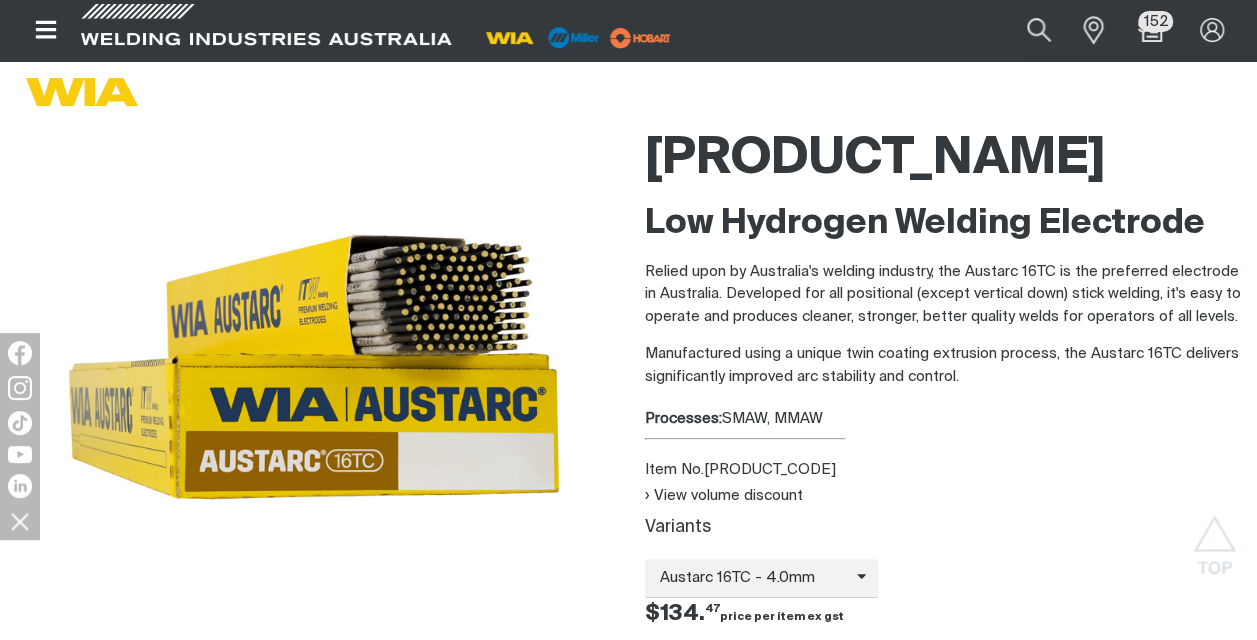 scroll, scrollTop: 0, scrollLeft: 0, axis: both 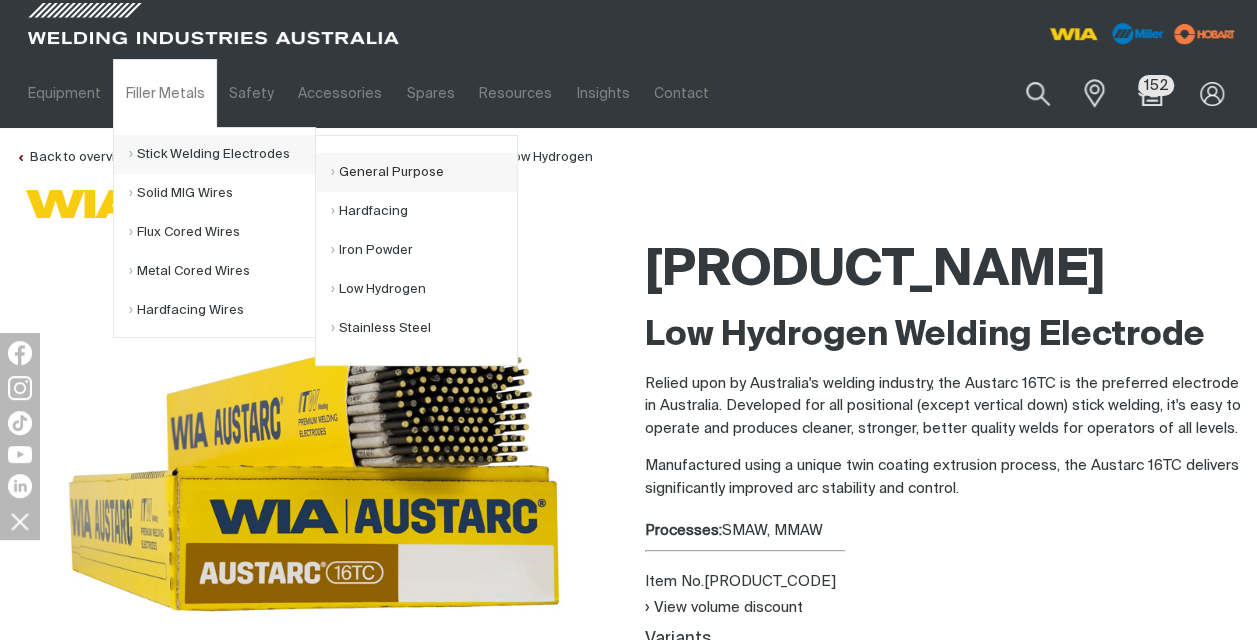 click on "General Purpose" at bounding box center (424, 172) 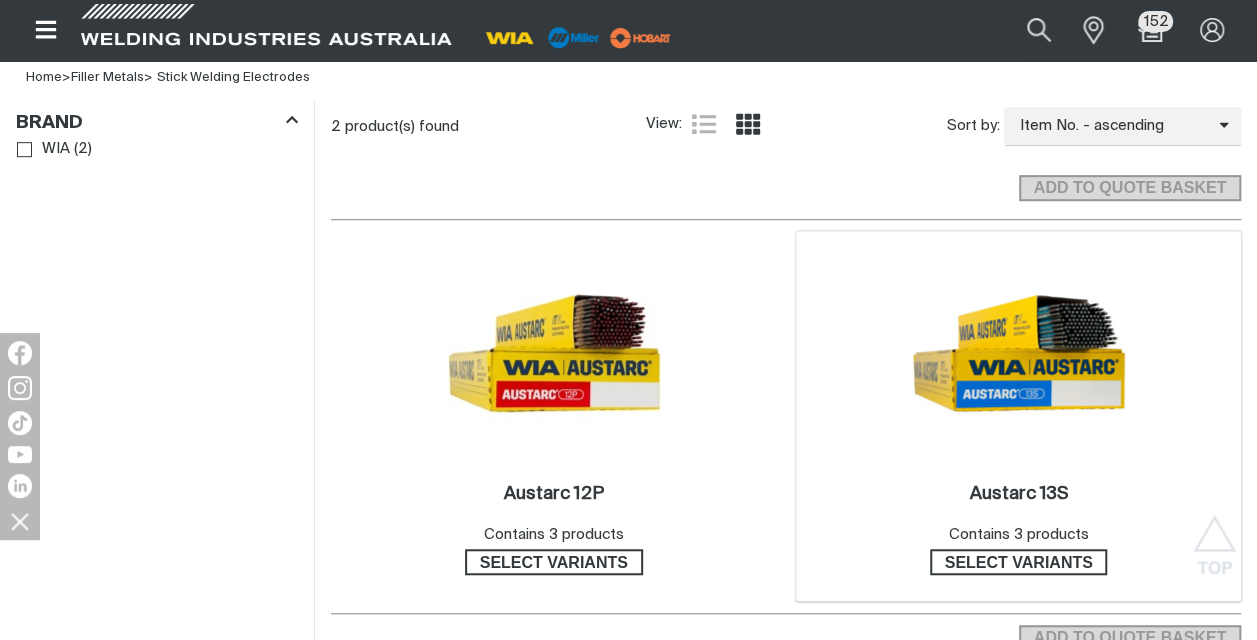 scroll, scrollTop: 490, scrollLeft: 0, axis: vertical 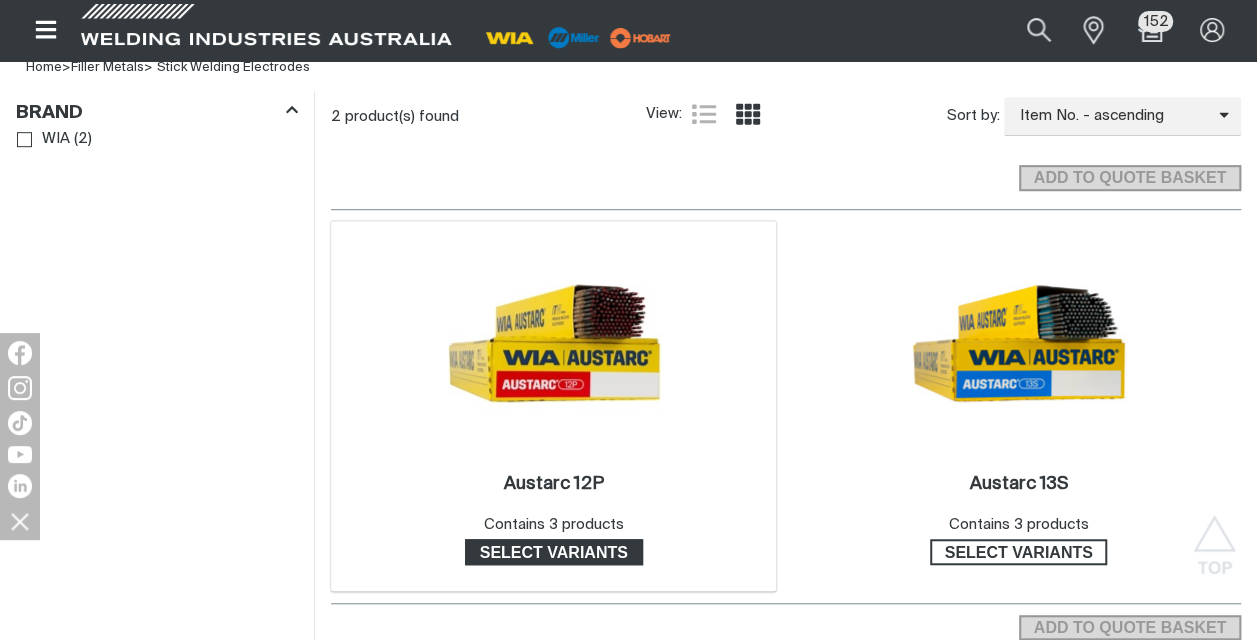 click on "Select variants" at bounding box center (554, 552) 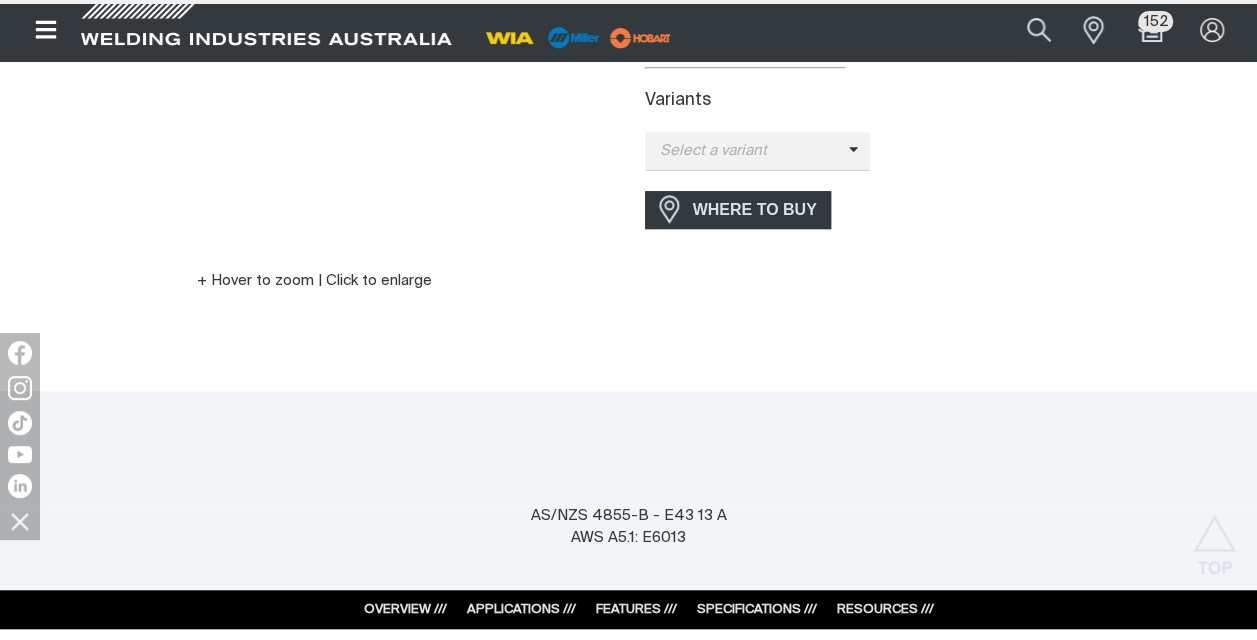 scroll, scrollTop: 0, scrollLeft: 0, axis: both 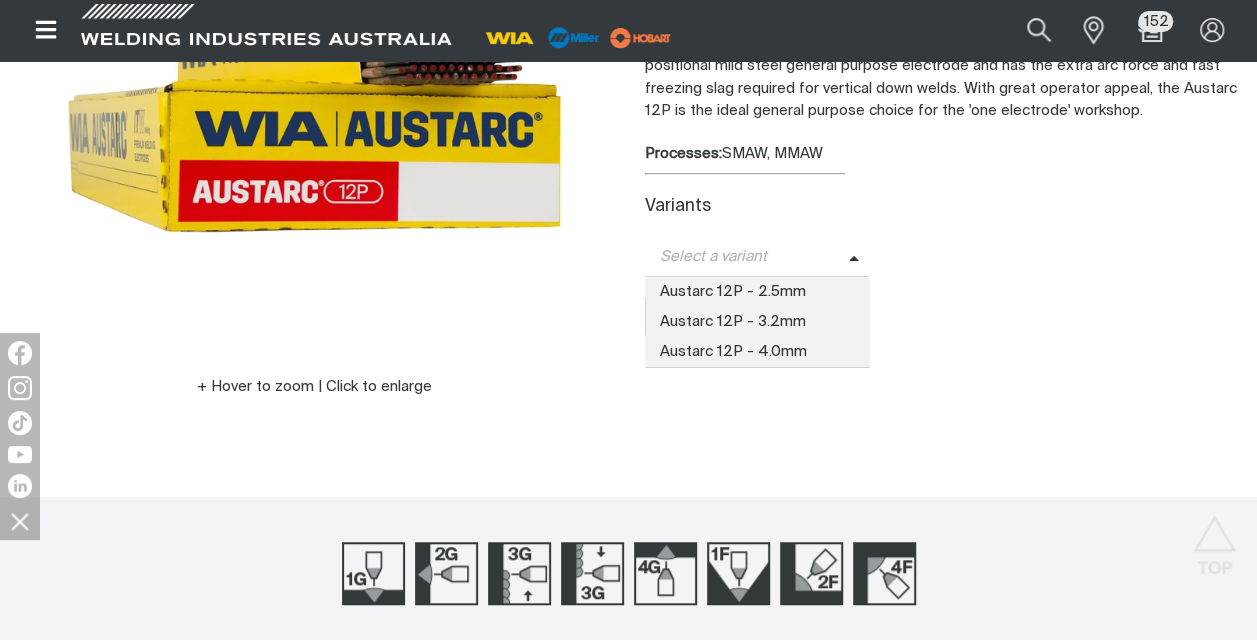 click on "Select a variant" at bounding box center (758, 257) 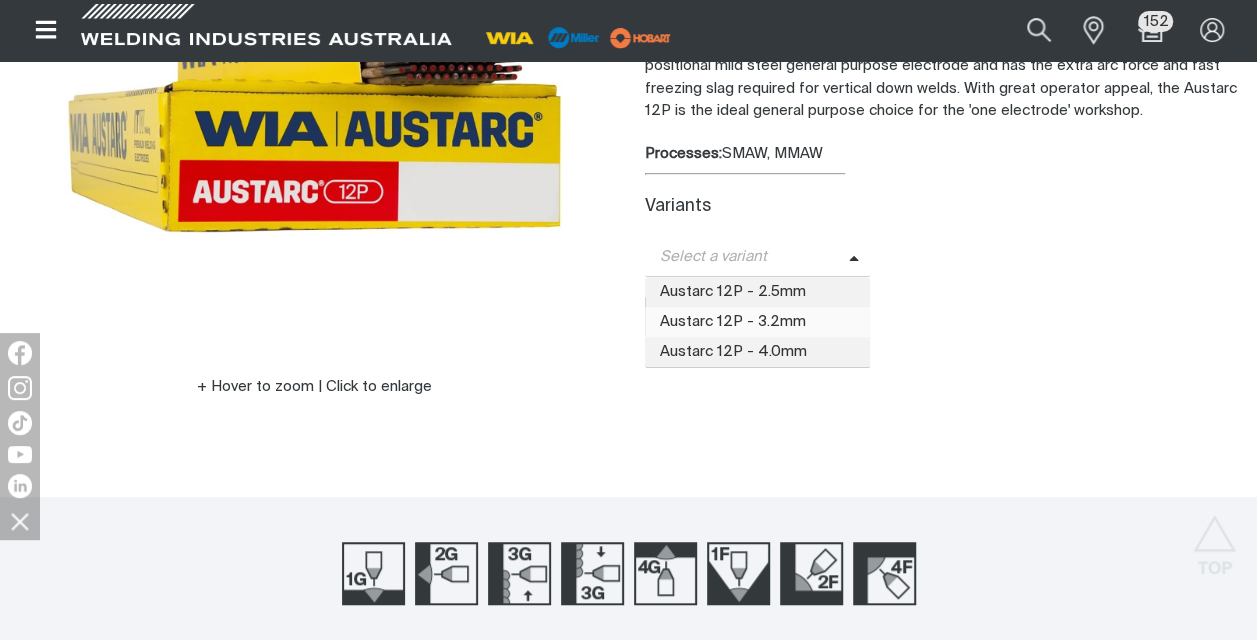 click on "Austarc 12P - 3.2mm" at bounding box center (758, 322) 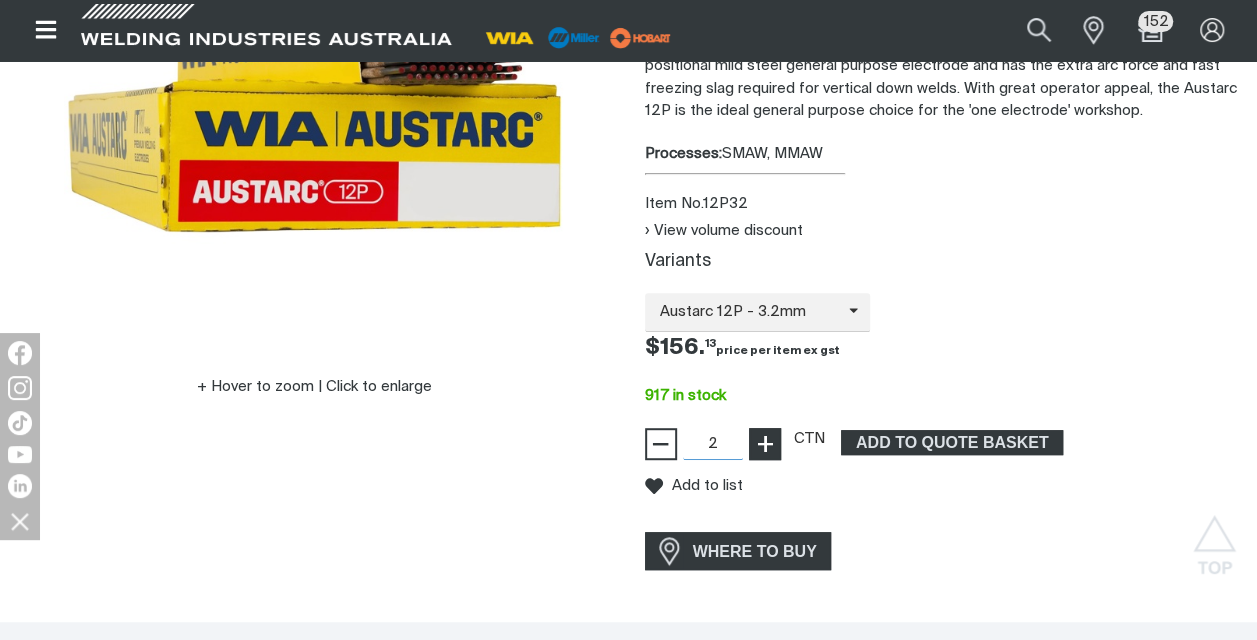 click on "+" at bounding box center (764, 444) 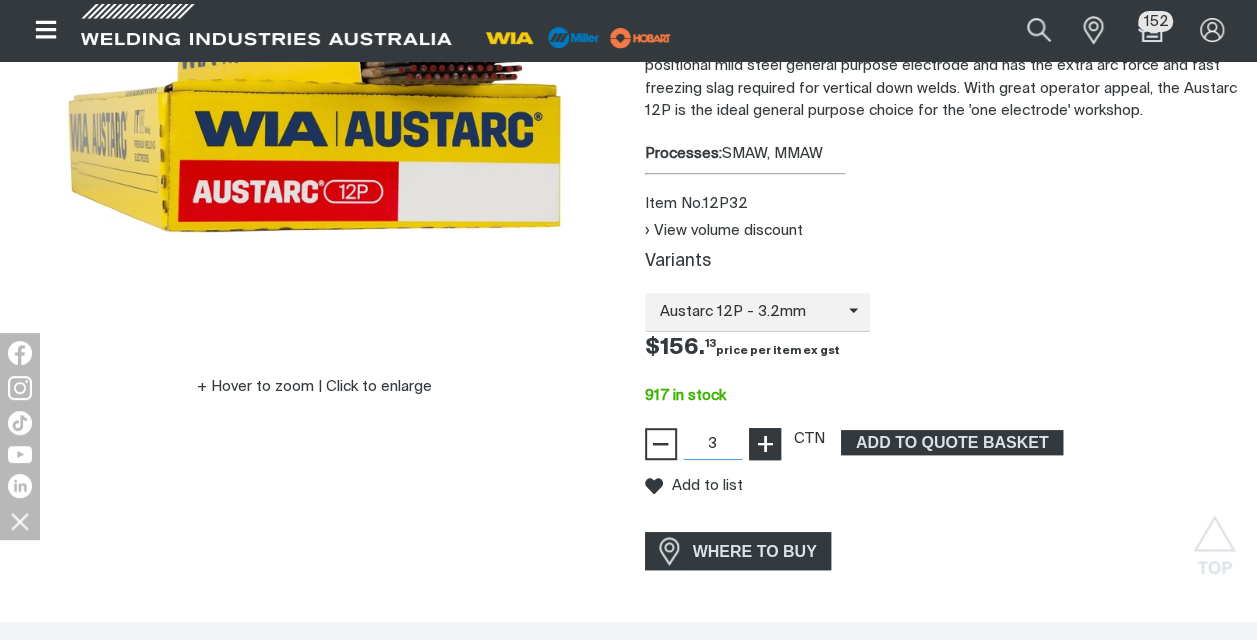 click on "+" at bounding box center (764, 444) 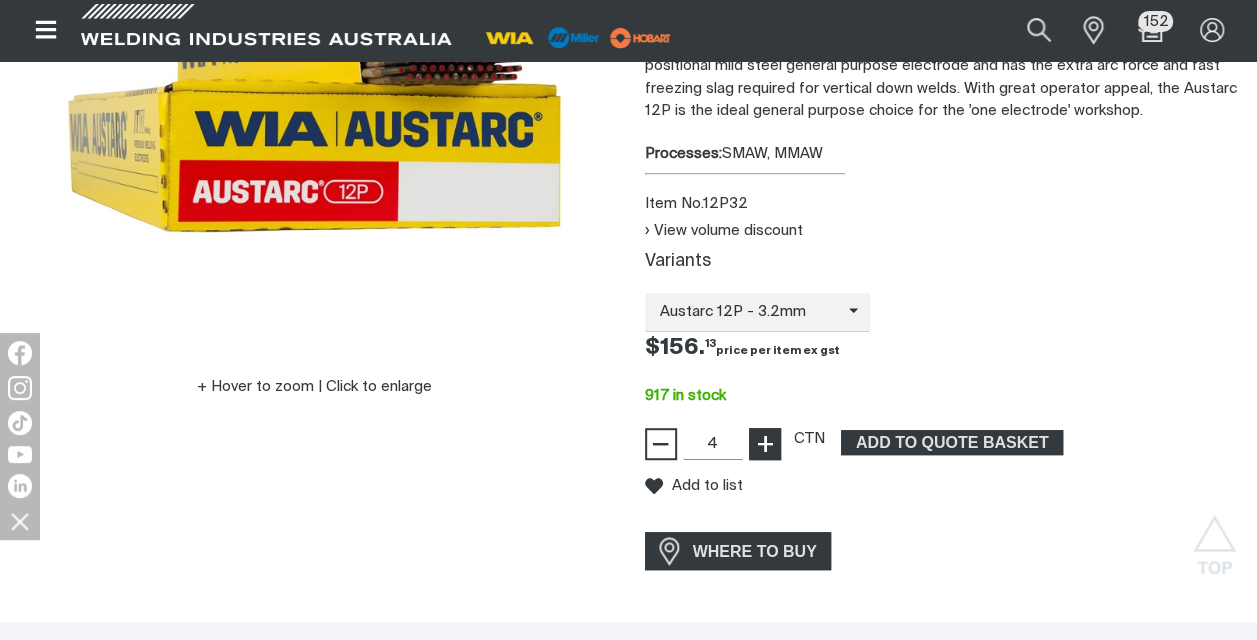 click on "+" at bounding box center (764, 444) 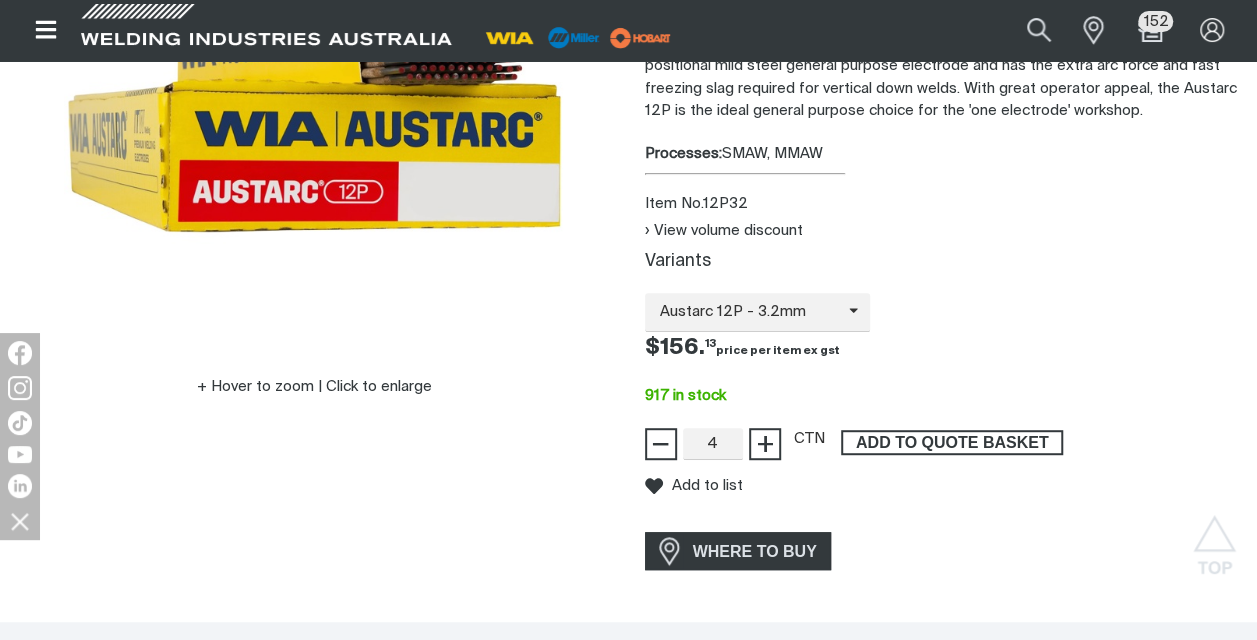 click on "ADD TO QUOTE BASKET" at bounding box center [952, 443] 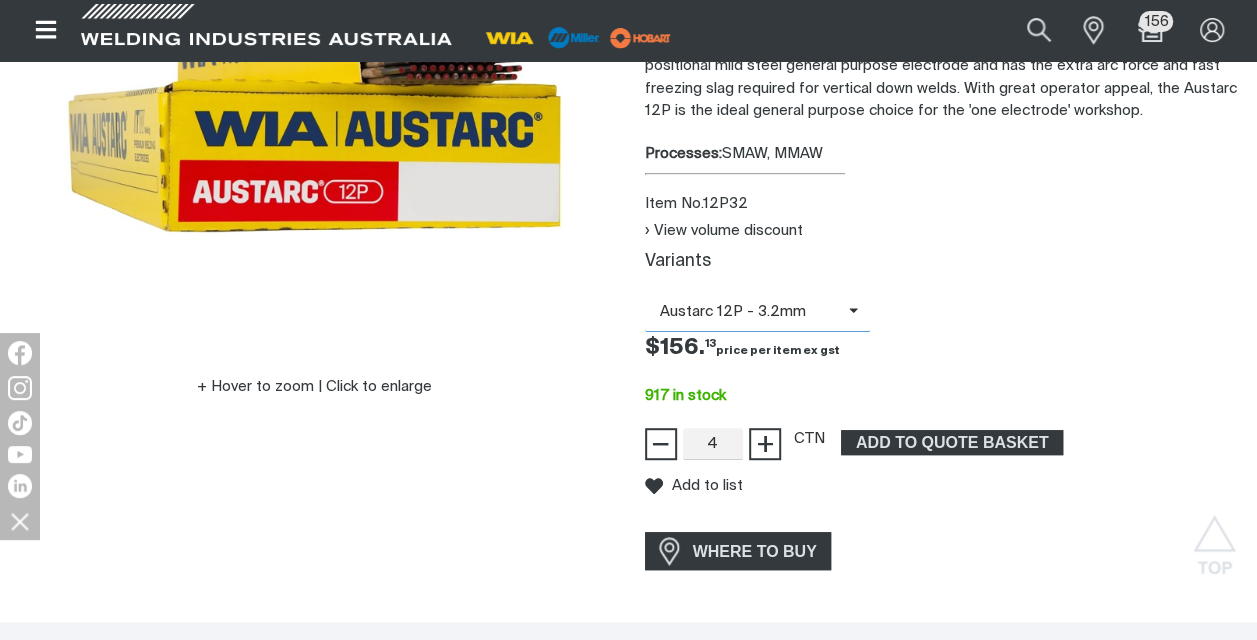 click 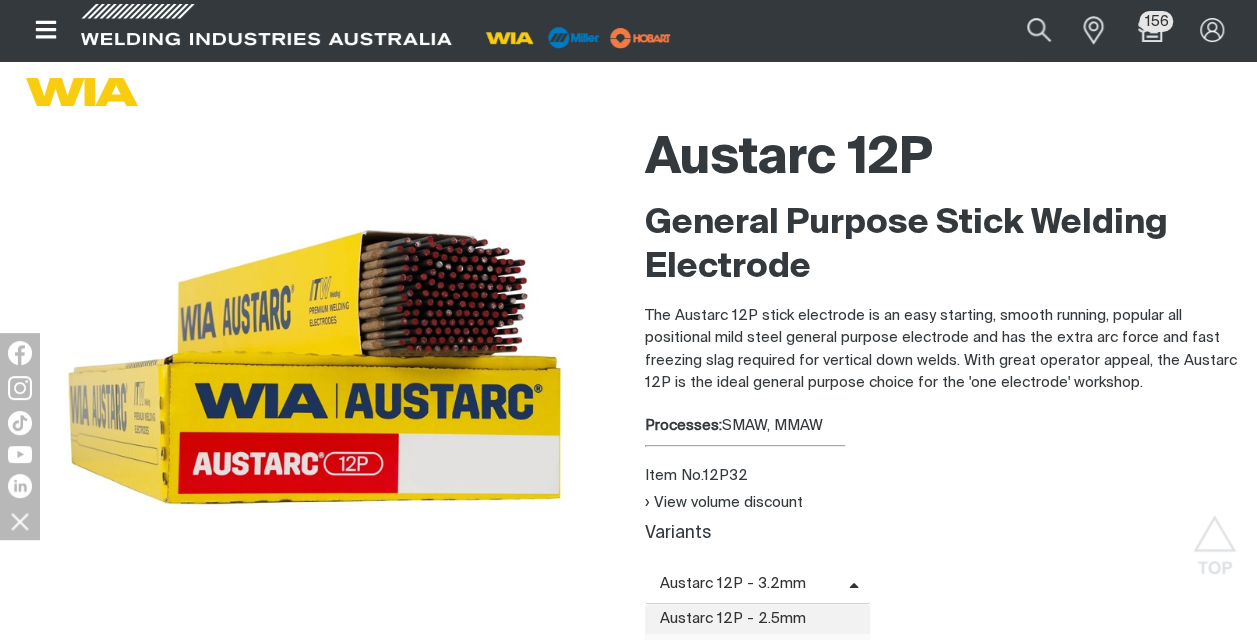 scroll, scrollTop: 0, scrollLeft: 0, axis: both 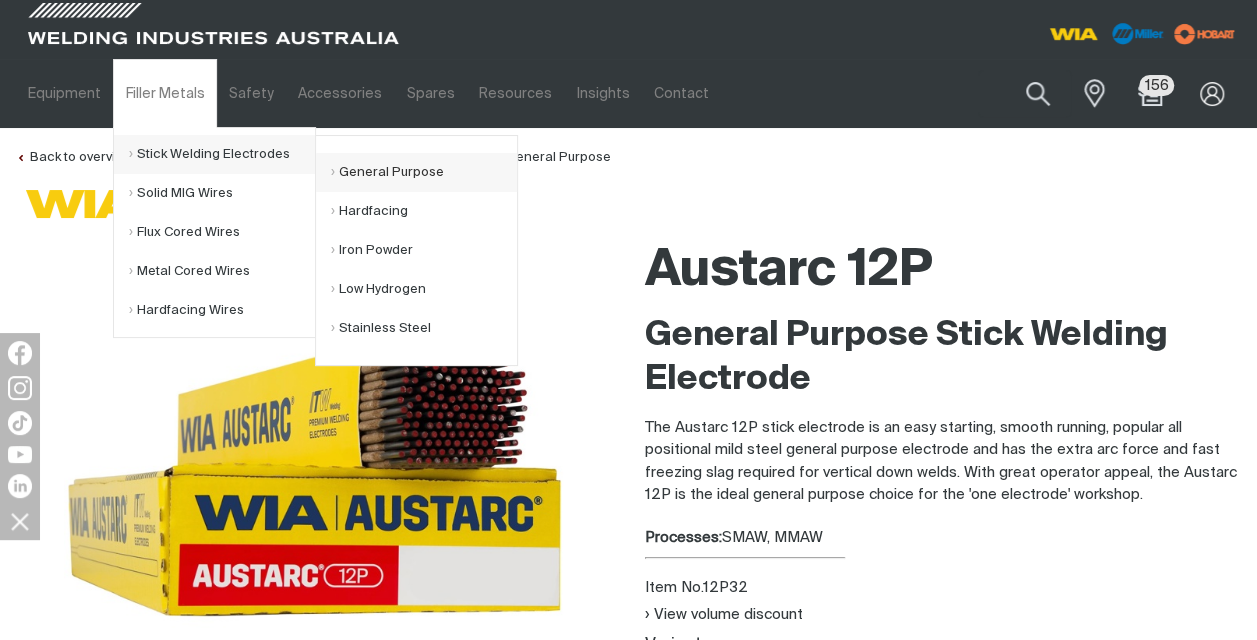 click on "General Purpose" at bounding box center [424, 172] 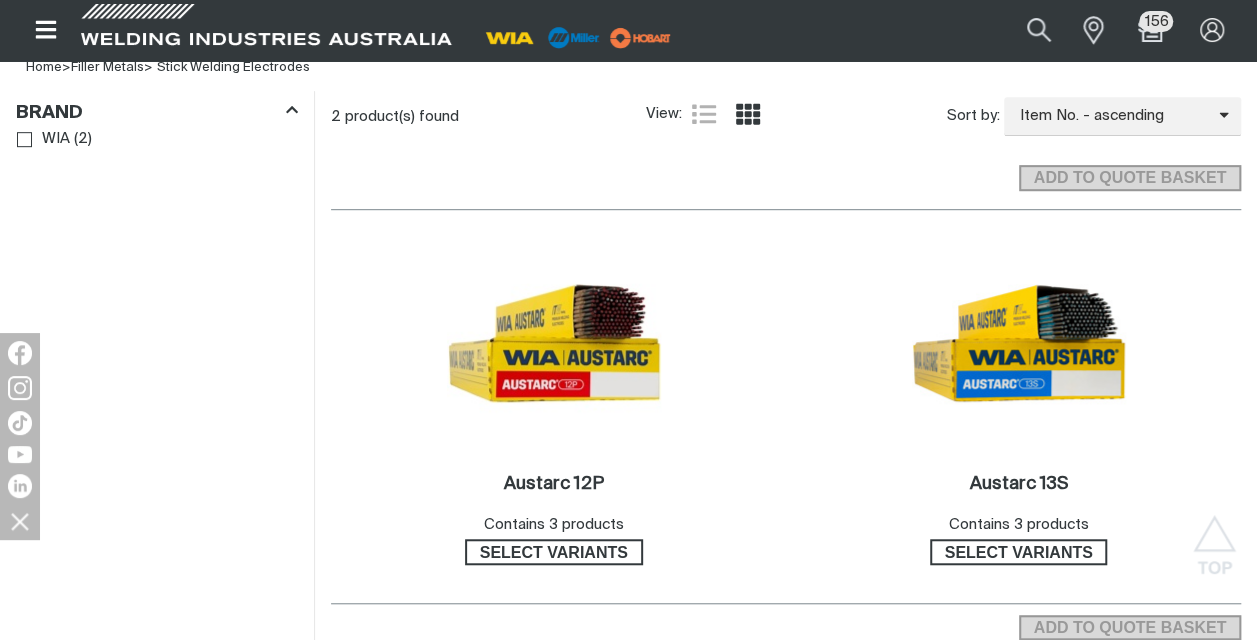 scroll, scrollTop: 560, scrollLeft: 0, axis: vertical 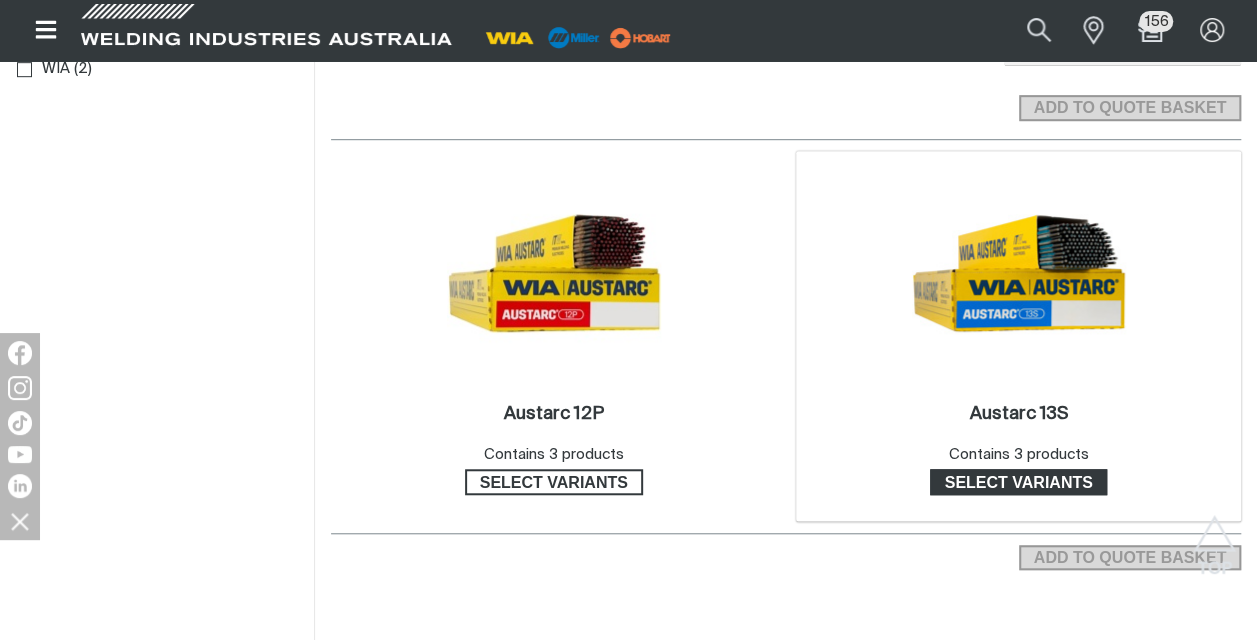 click on "Select variants" at bounding box center (1019, 482) 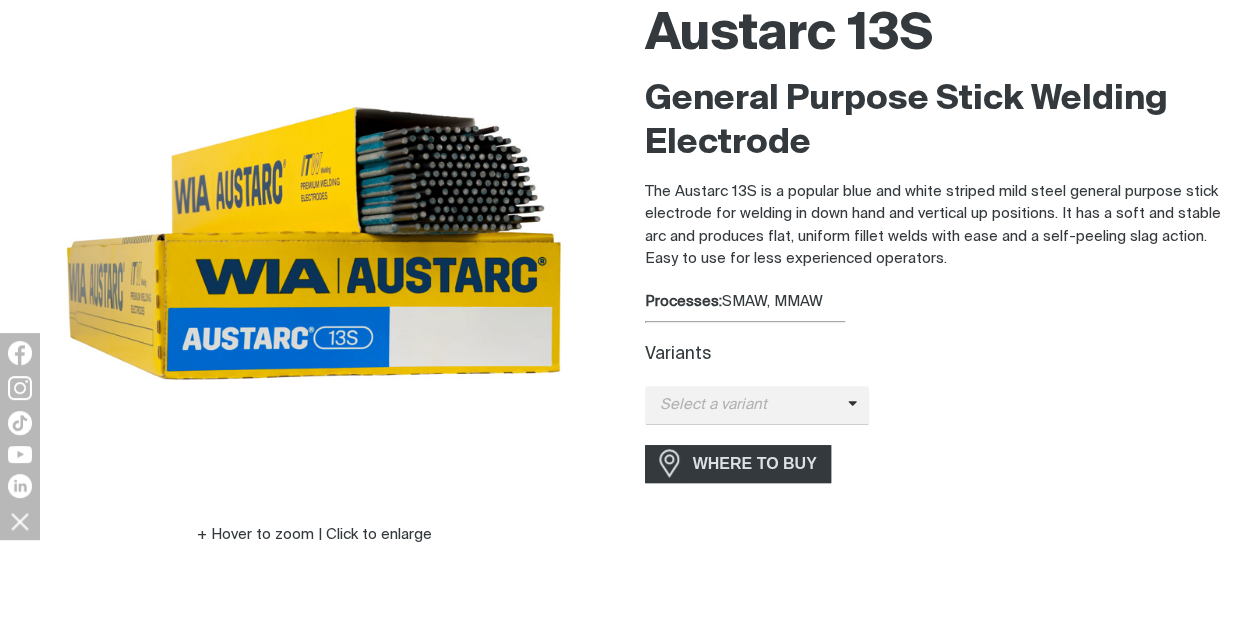 scroll, scrollTop: 241, scrollLeft: 0, axis: vertical 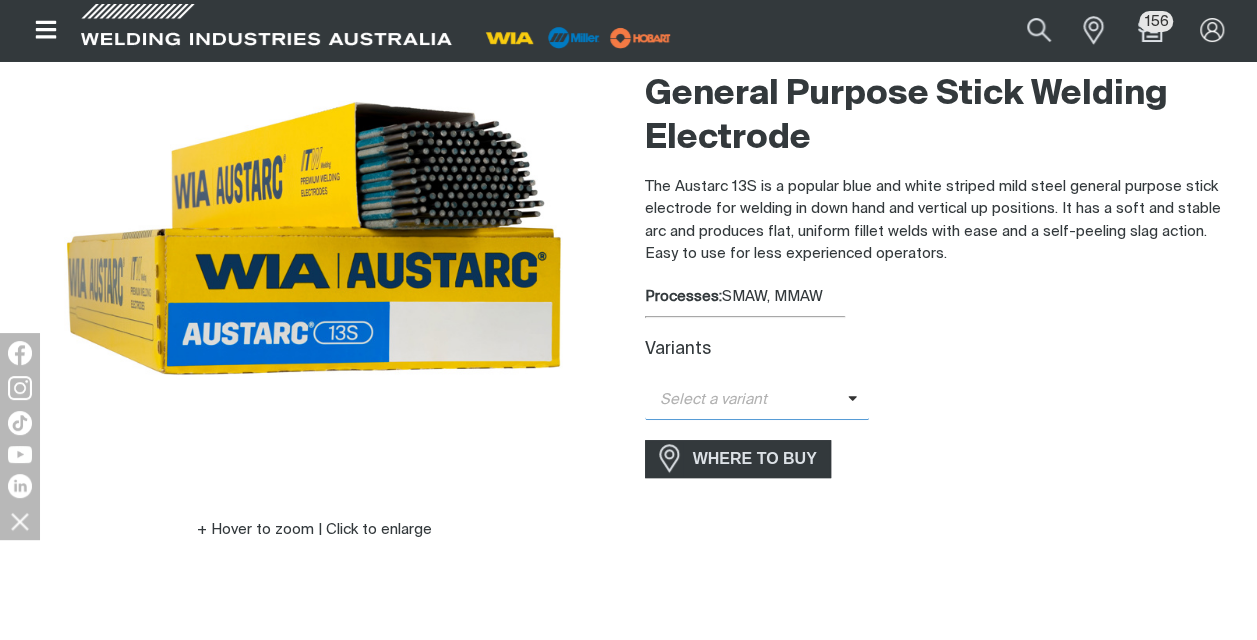 click at bounding box center [859, 400] 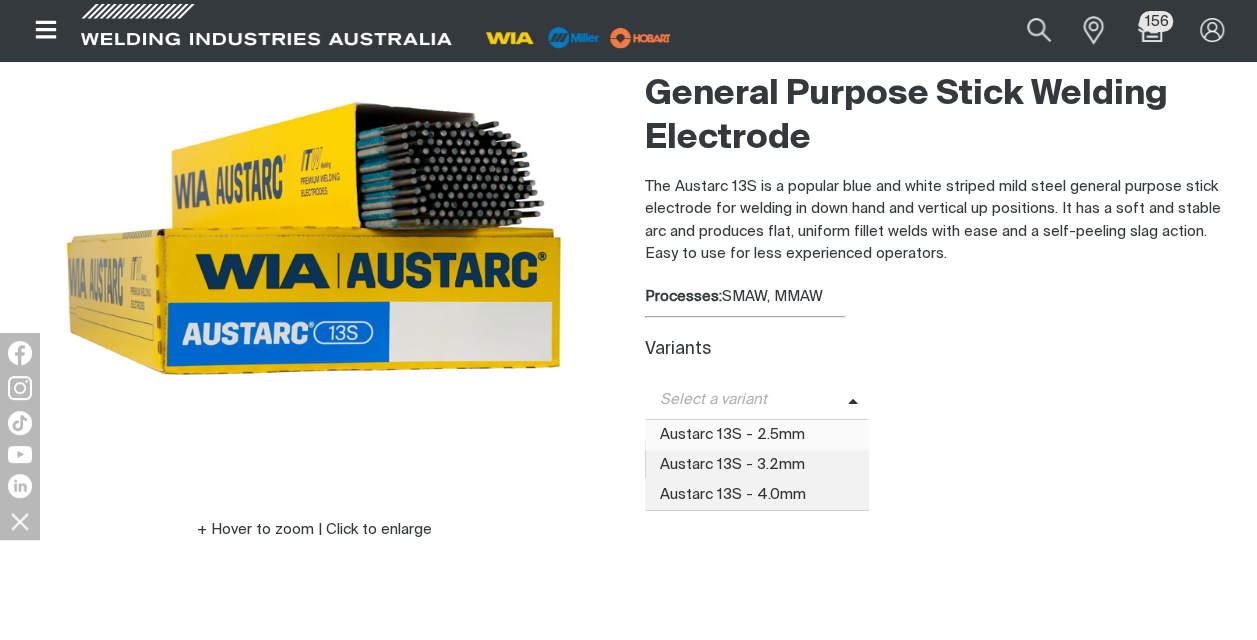 click on "Austarc 13S - 2.5mm" at bounding box center [757, 435] 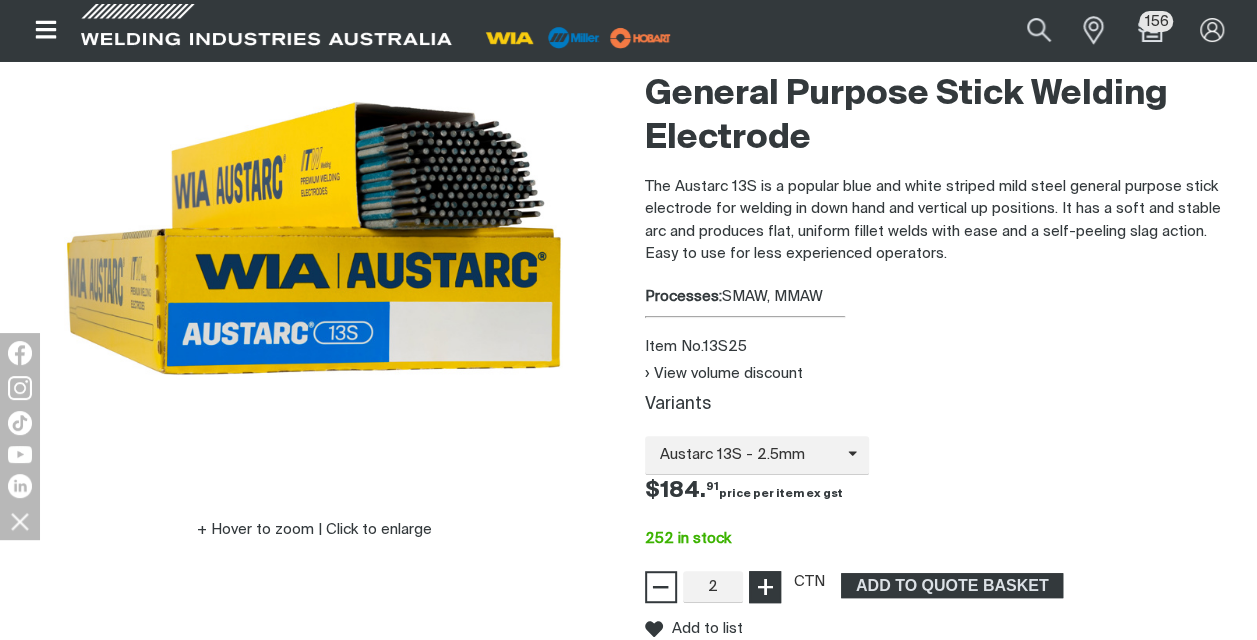 click on "+" at bounding box center (764, 587) 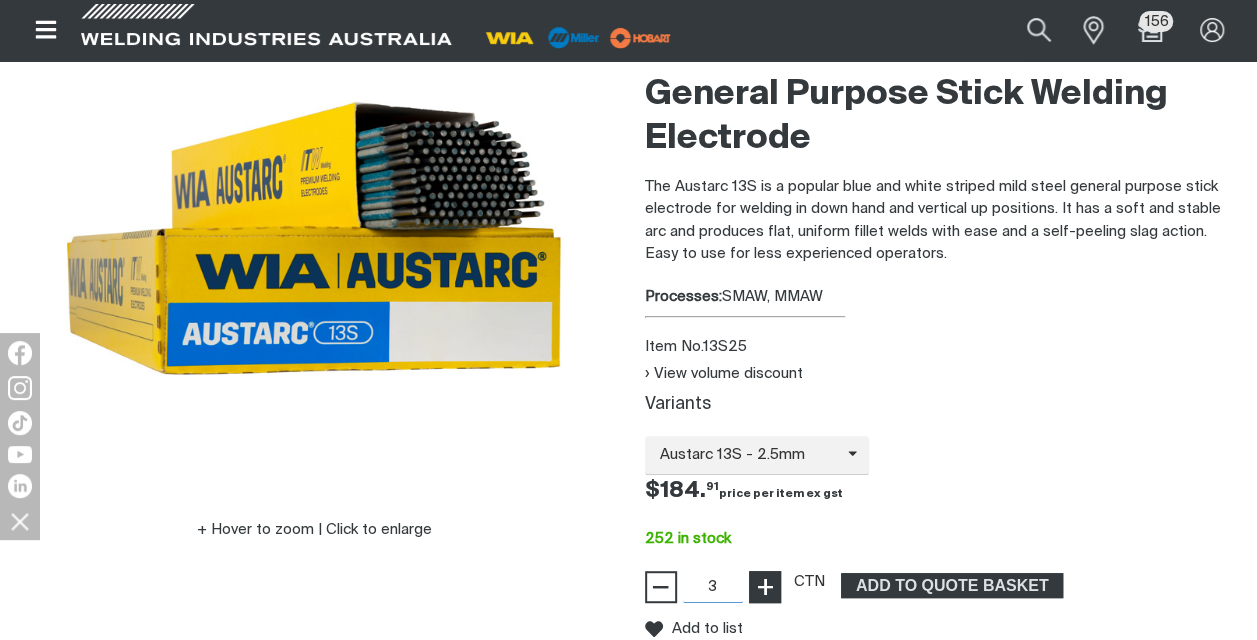 click on "+" at bounding box center [764, 587] 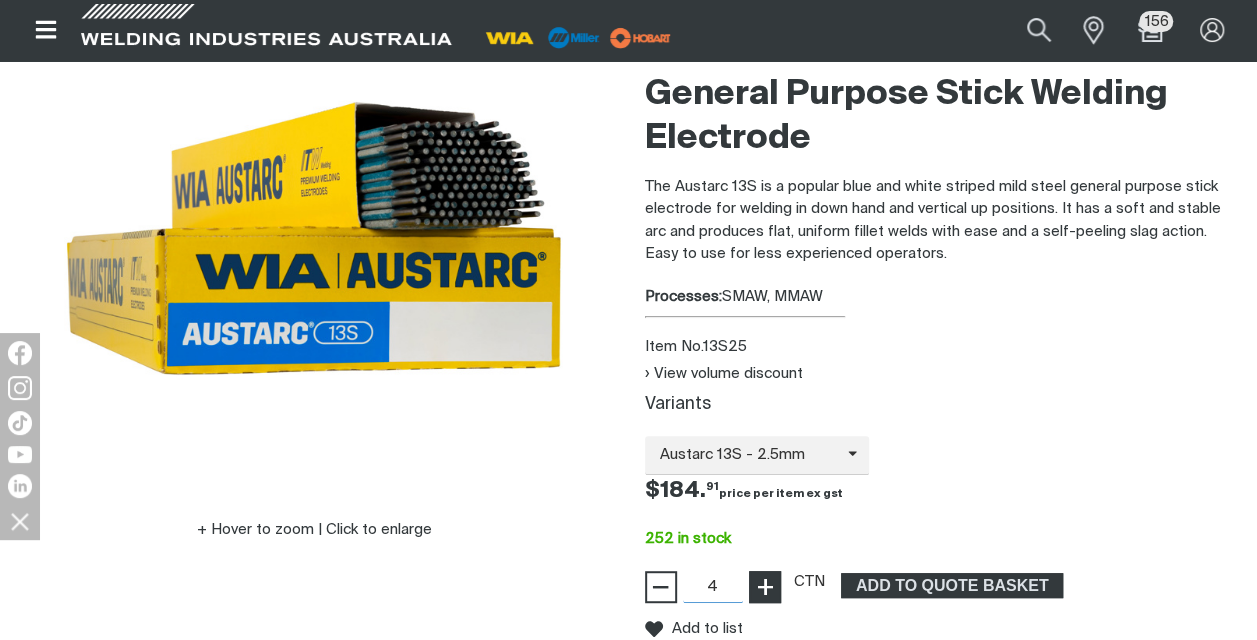 click on "+" at bounding box center (764, 587) 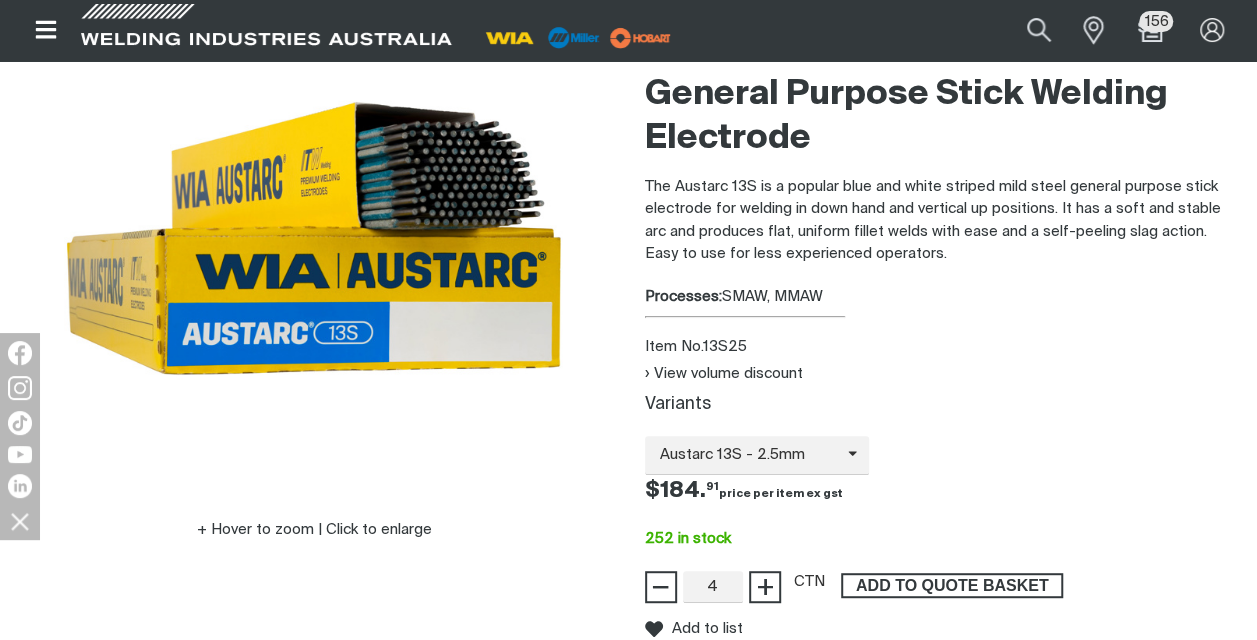 click on "ADD TO QUOTE BASKET" at bounding box center [952, 586] 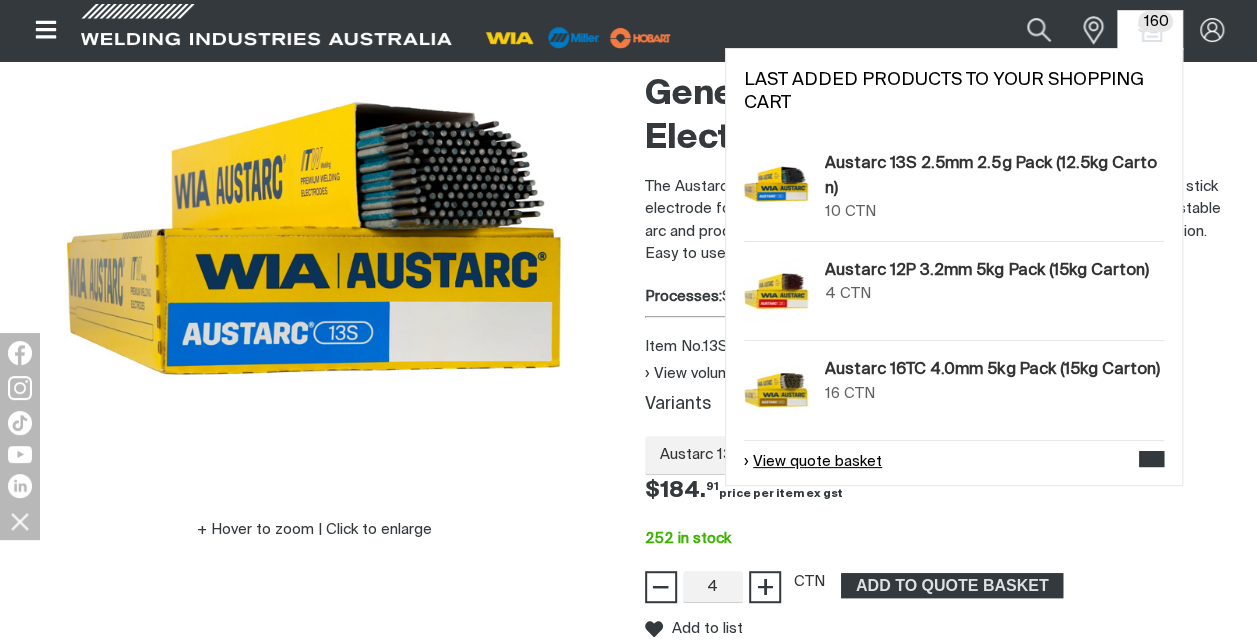 click on "View quote basket" at bounding box center [813, 462] 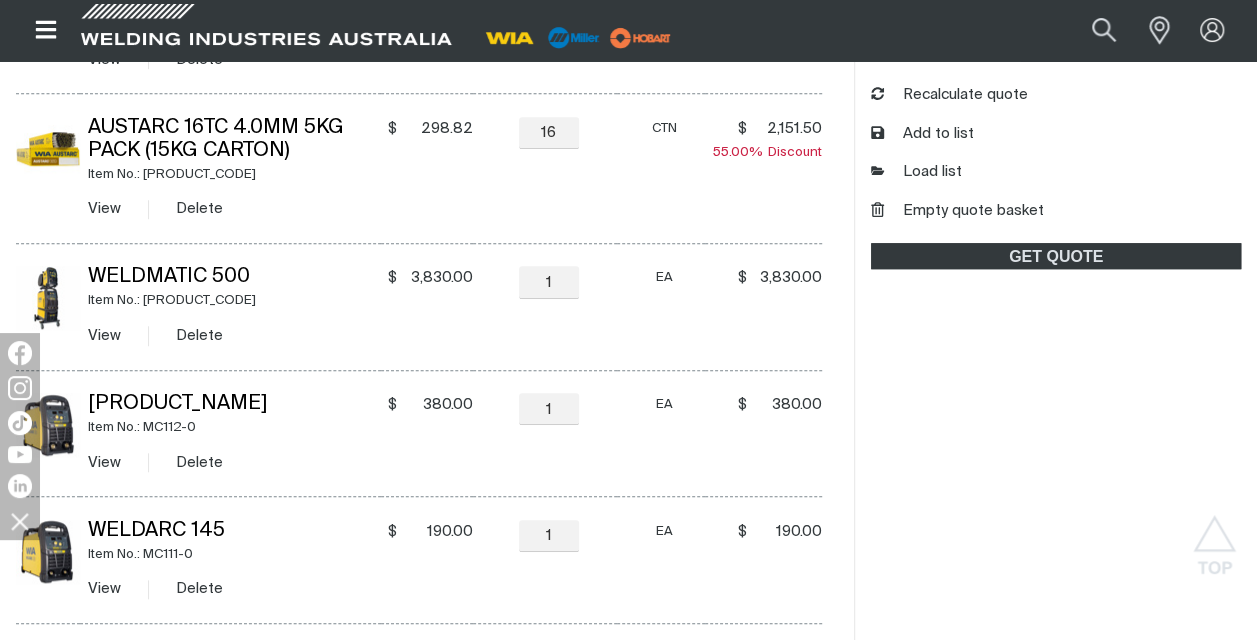 scroll, scrollTop: 678, scrollLeft: 0, axis: vertical 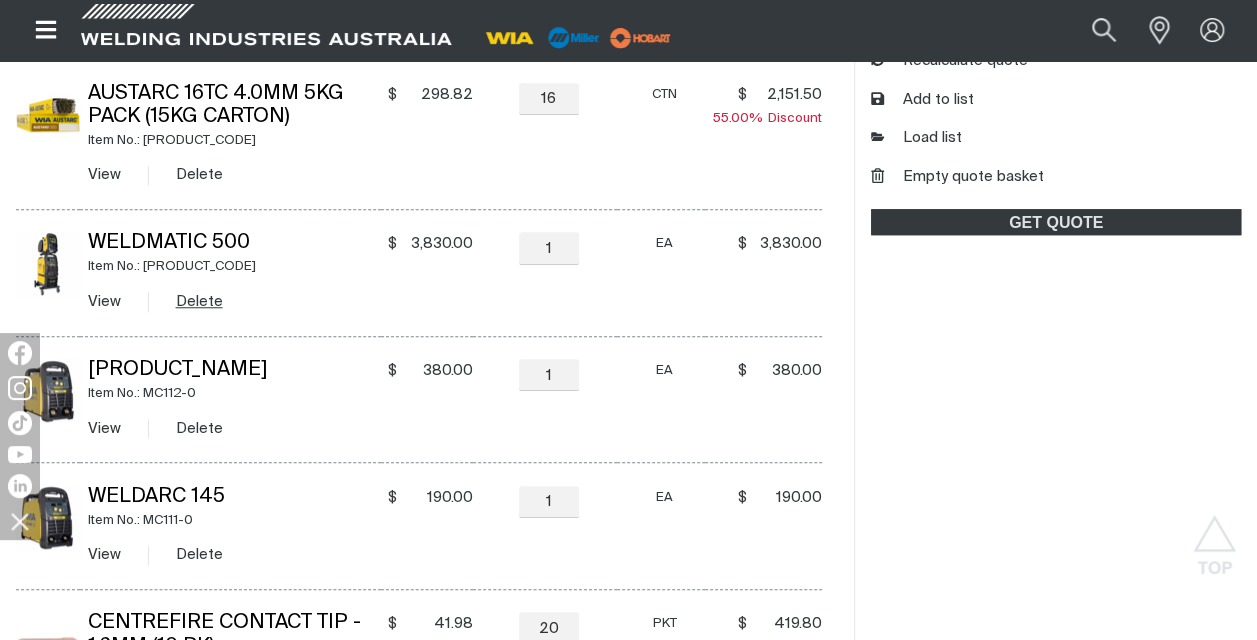 click on "Delete" at bounding box center [199, 301] 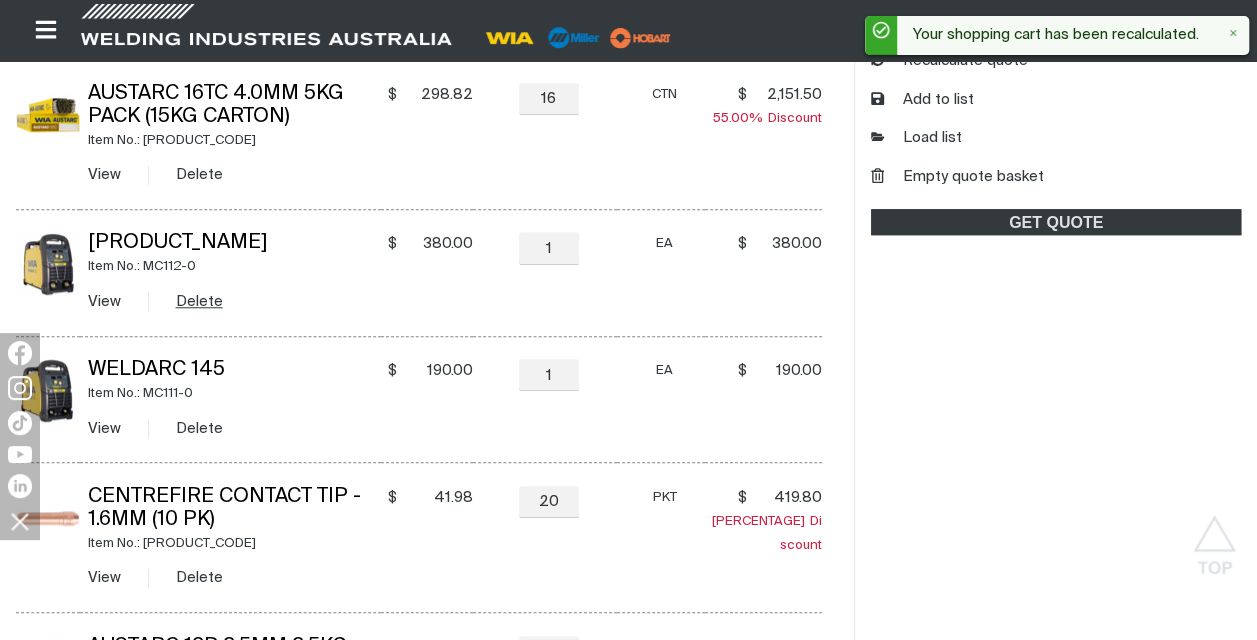 click on "Delete" at bounding box center (199, 301) 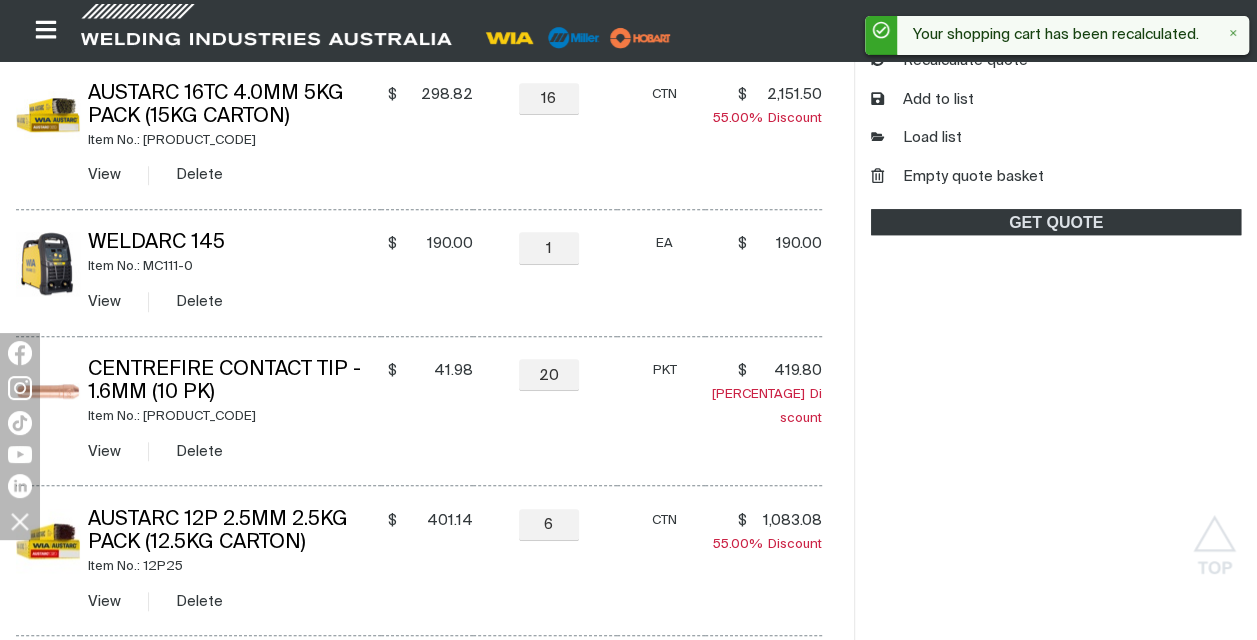 click on "Delete" at bounding box center (199, 301) 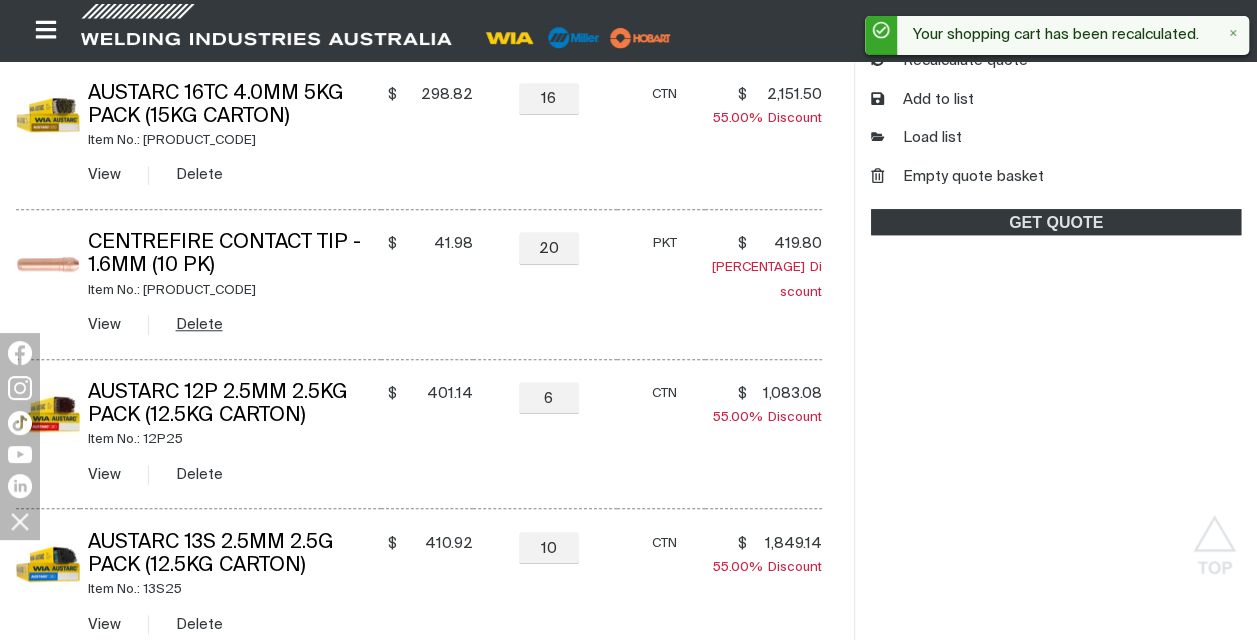 click on "Delete" at bounding box center (199, 324) 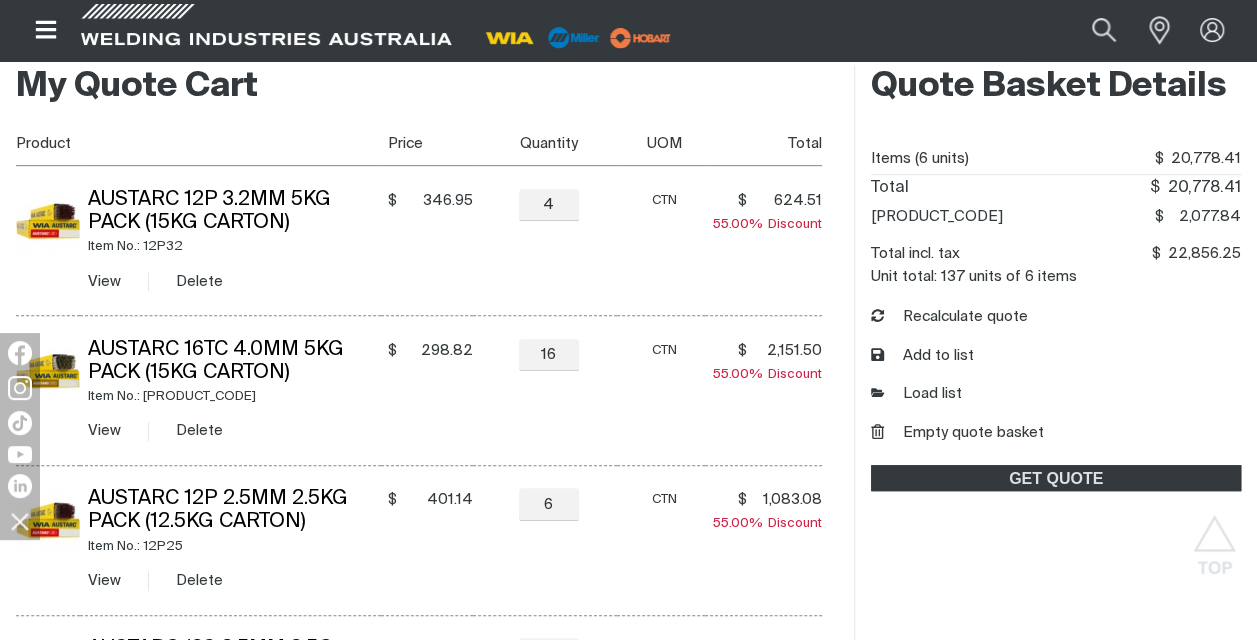 scroll, scrollTop: 417, scrollLeft: 0, axis: vertical 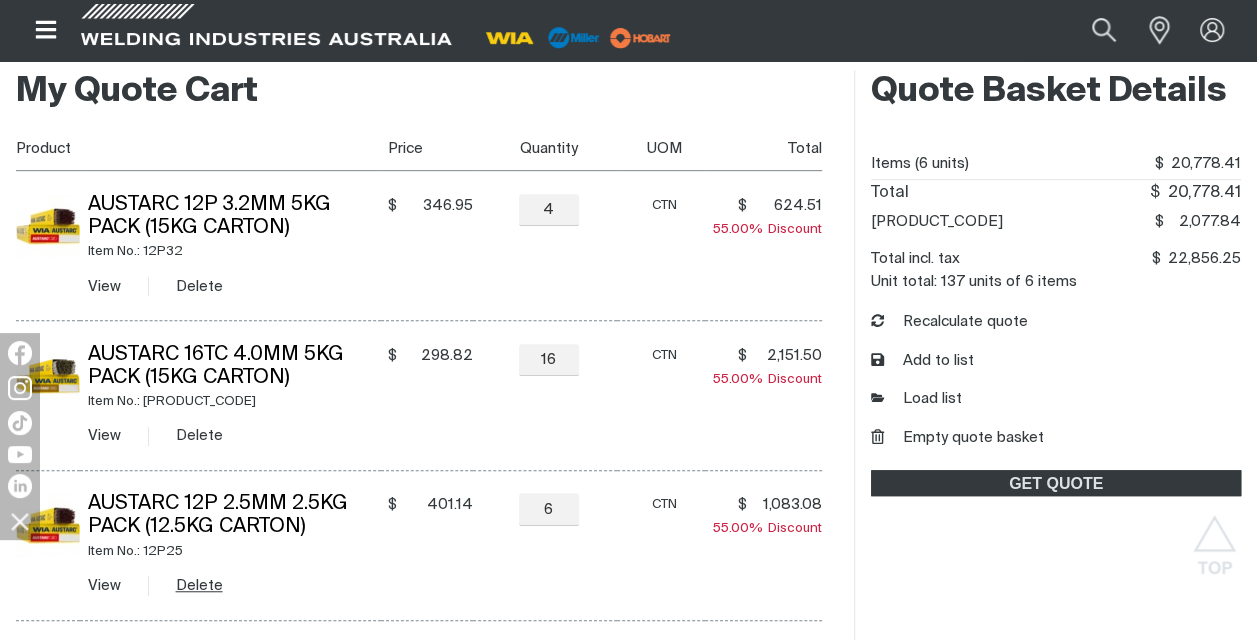 click on "Delete" at bounding box center (199, 585) 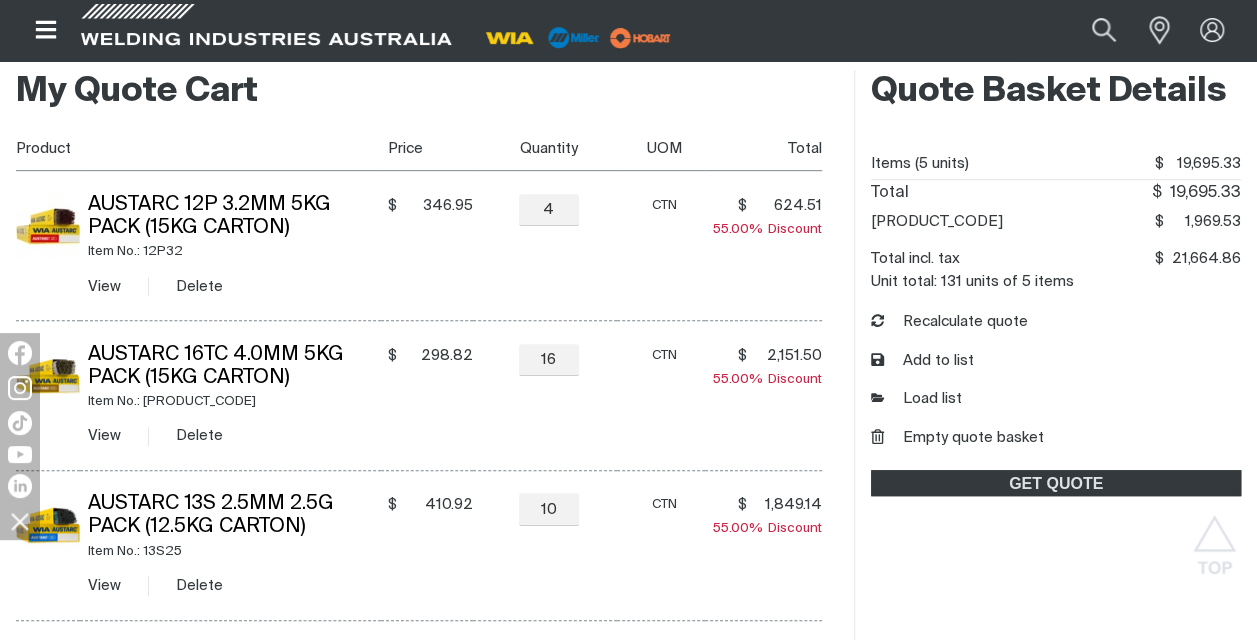 click on "Delete" at bounding box center [199, 585] 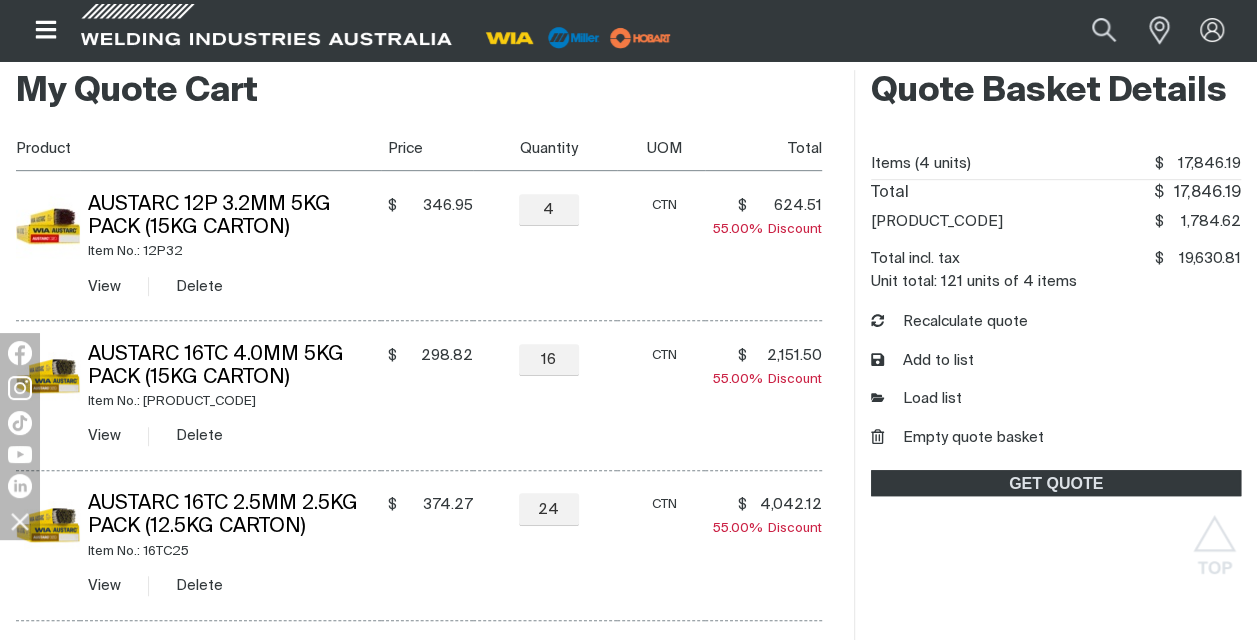 click on "Delete" at bounding box center [199, 585] 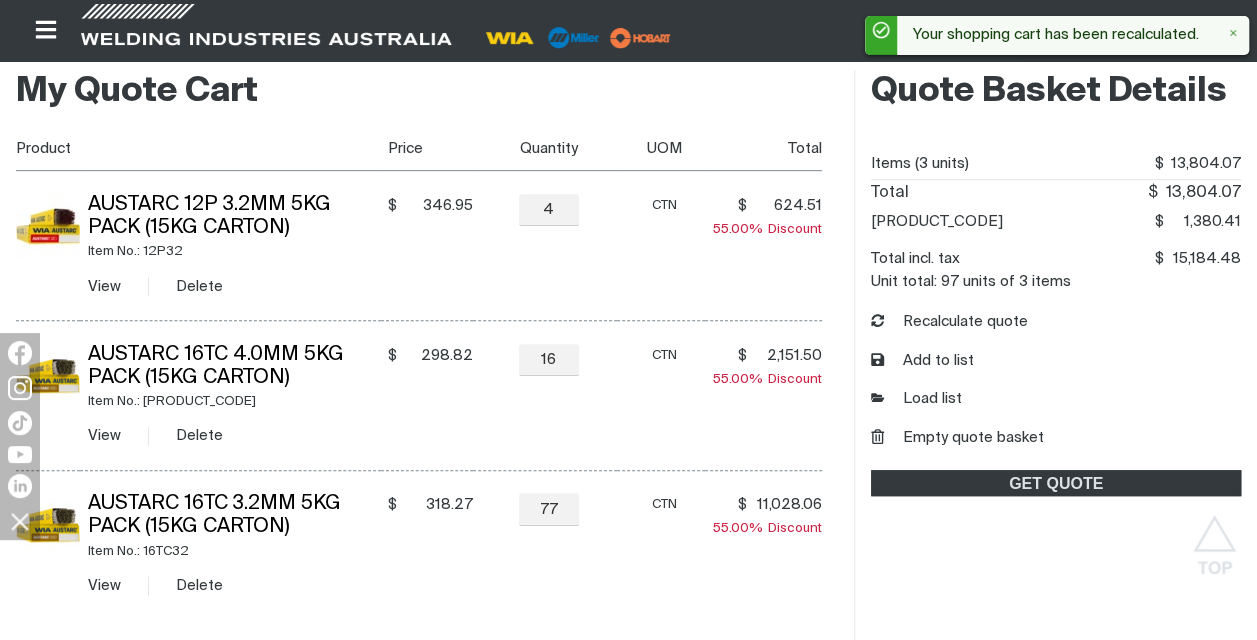 click on "Delete" at bounding box center (199, 585) 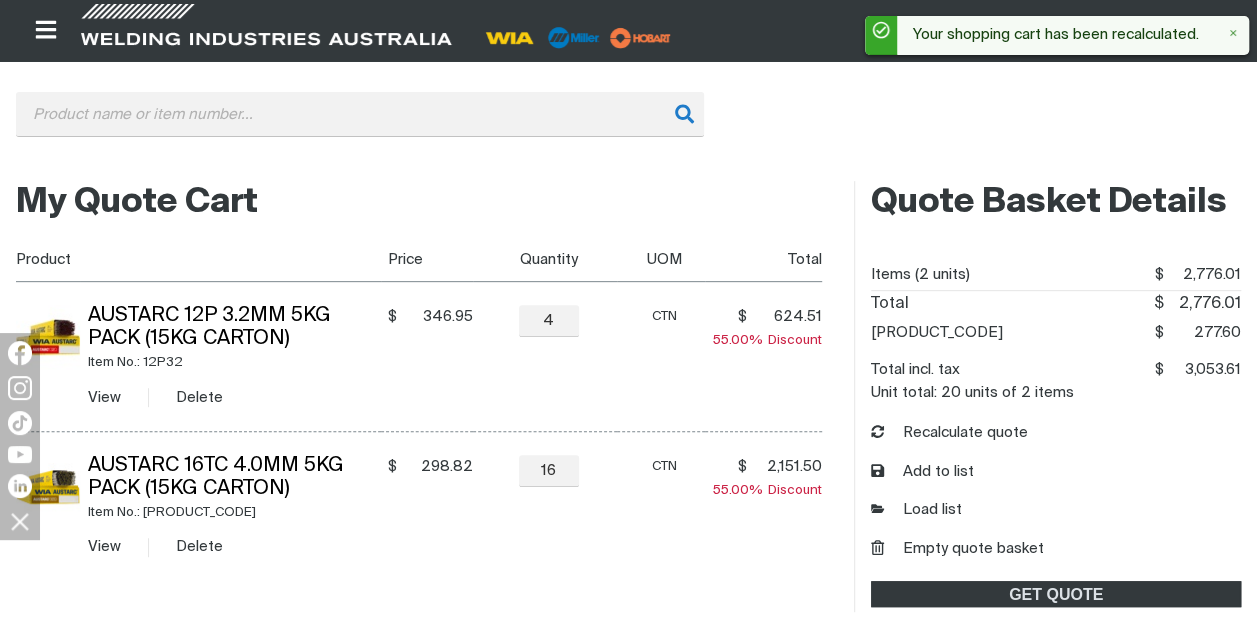 scroll, scrollTop: 383, scrollLeft: 0, axis: vertical 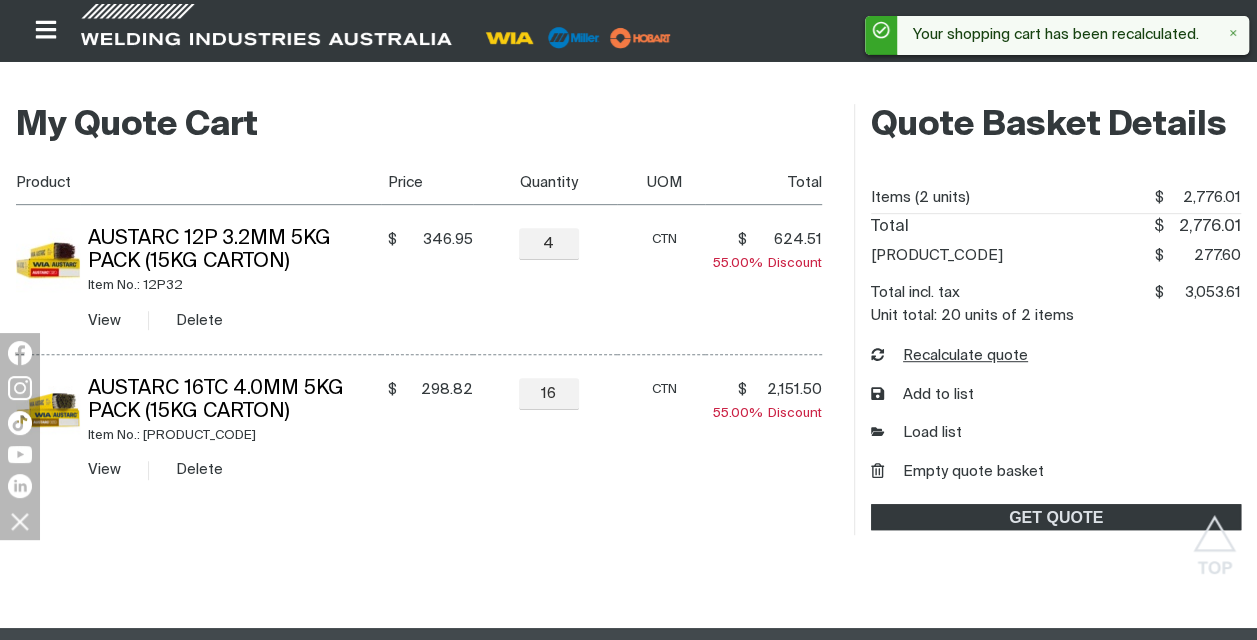 click on "Recalculate quote" at bounding box center [949, 356] 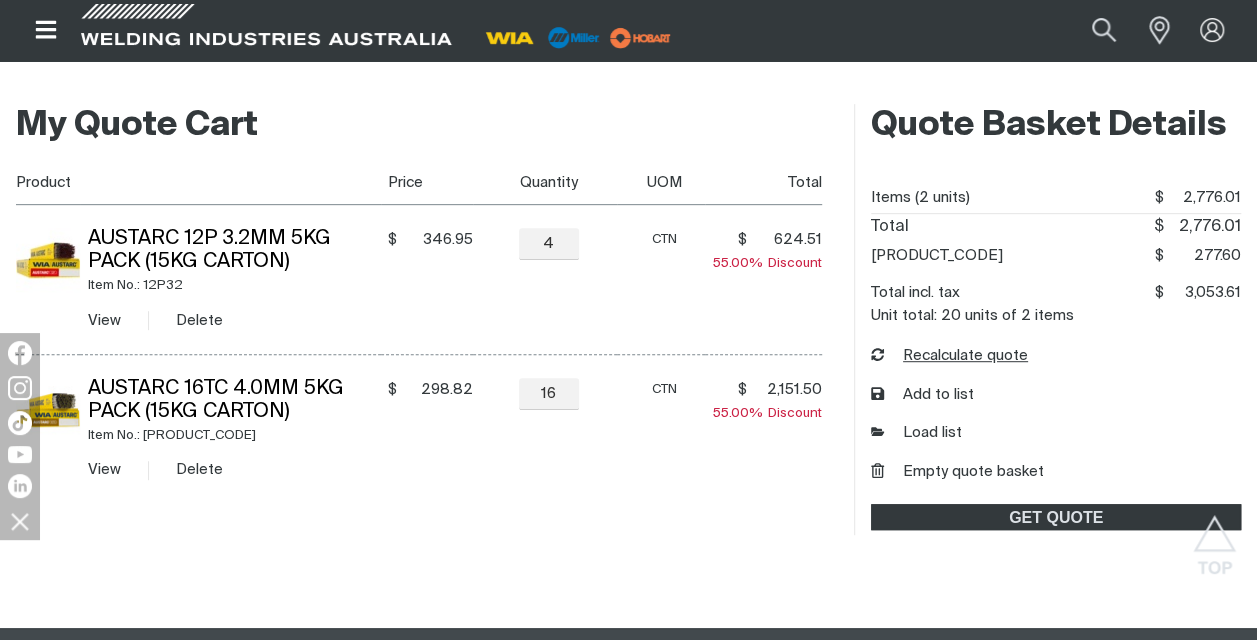 click on "Recalculate quote" at bounding box center [949, 356] 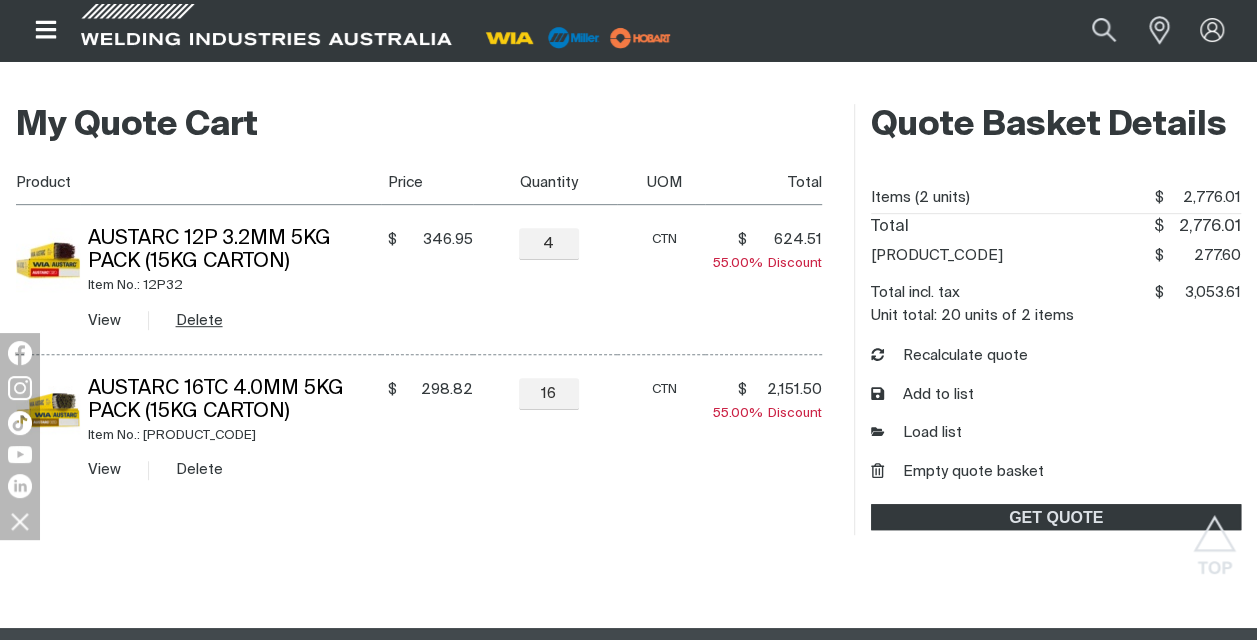 click on "Delete" at bounding box center [199, 320] 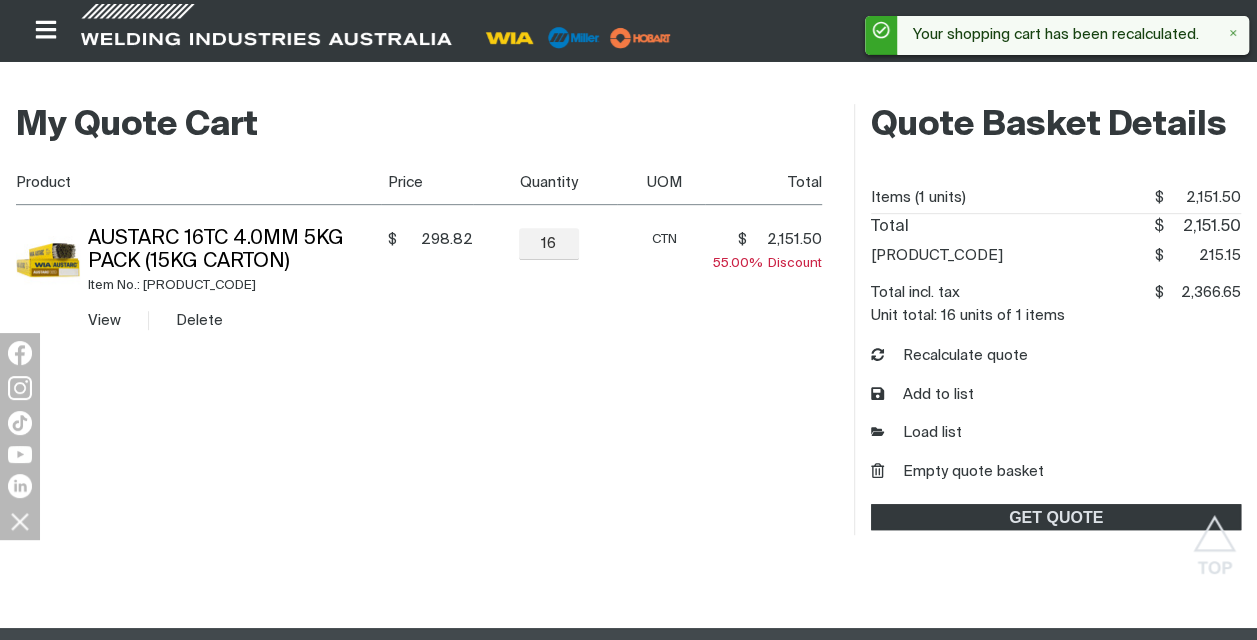 click on "Delete" at bounding box center [199, 320] 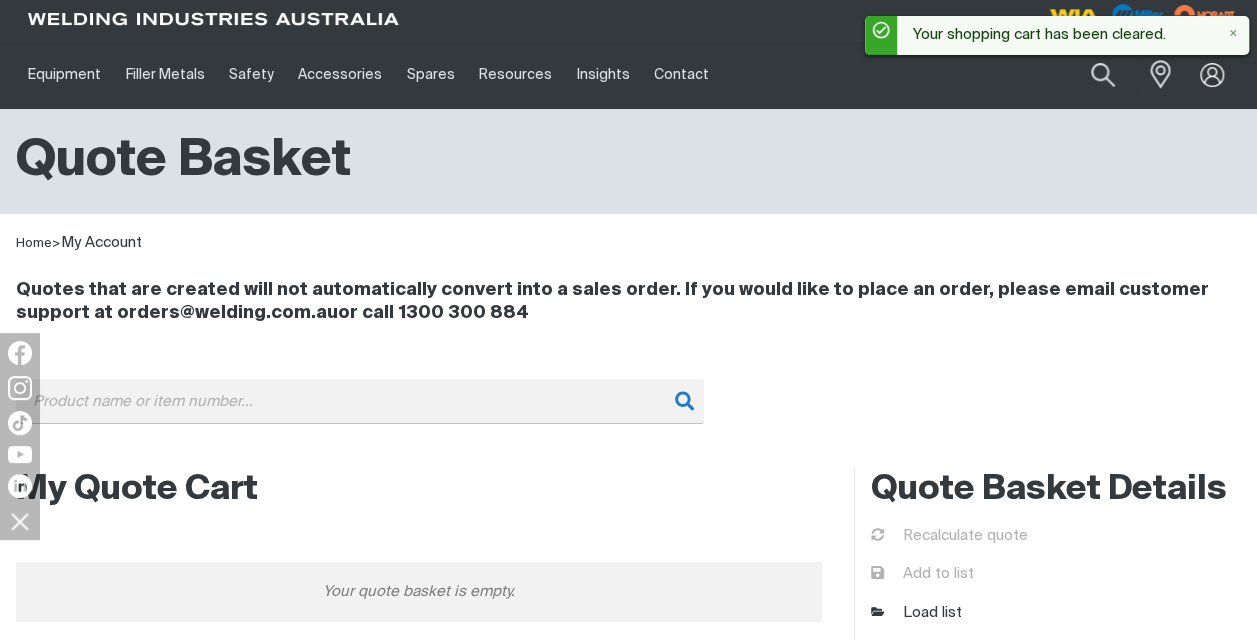 scroll, scrollTop: 0, scrollLeft: 0, axis: both 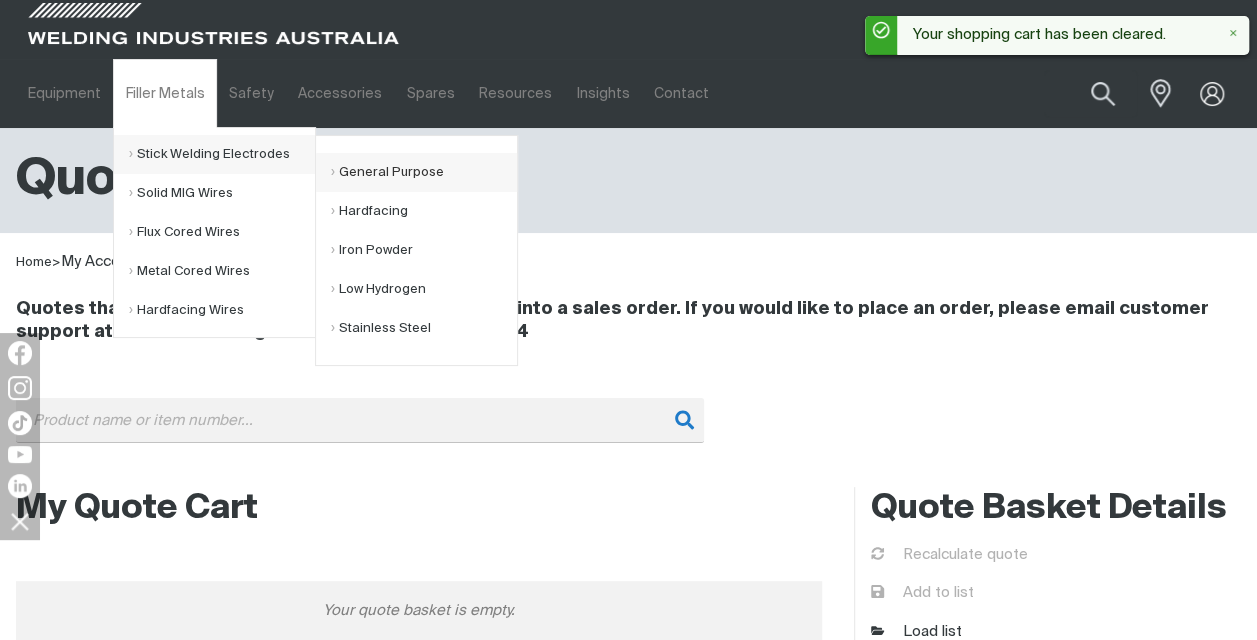 click on "General Purpose" at bounding box center (424, 172) 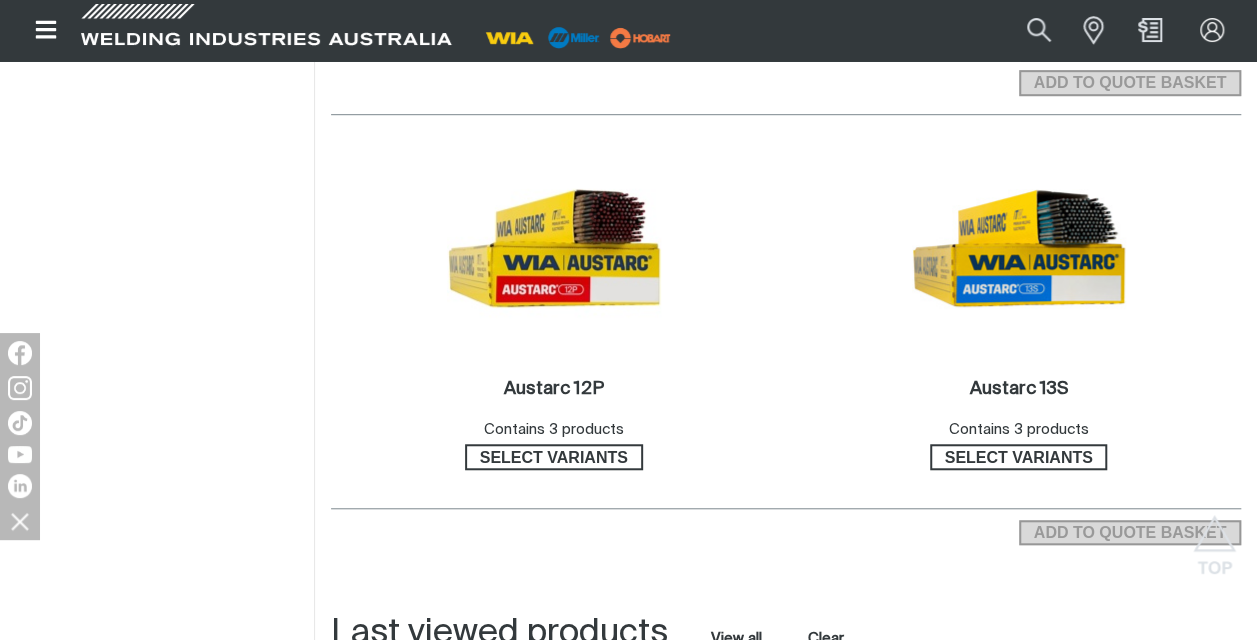 scroll, scrollTop: 624, scrollLeft: 0, axis: vertical 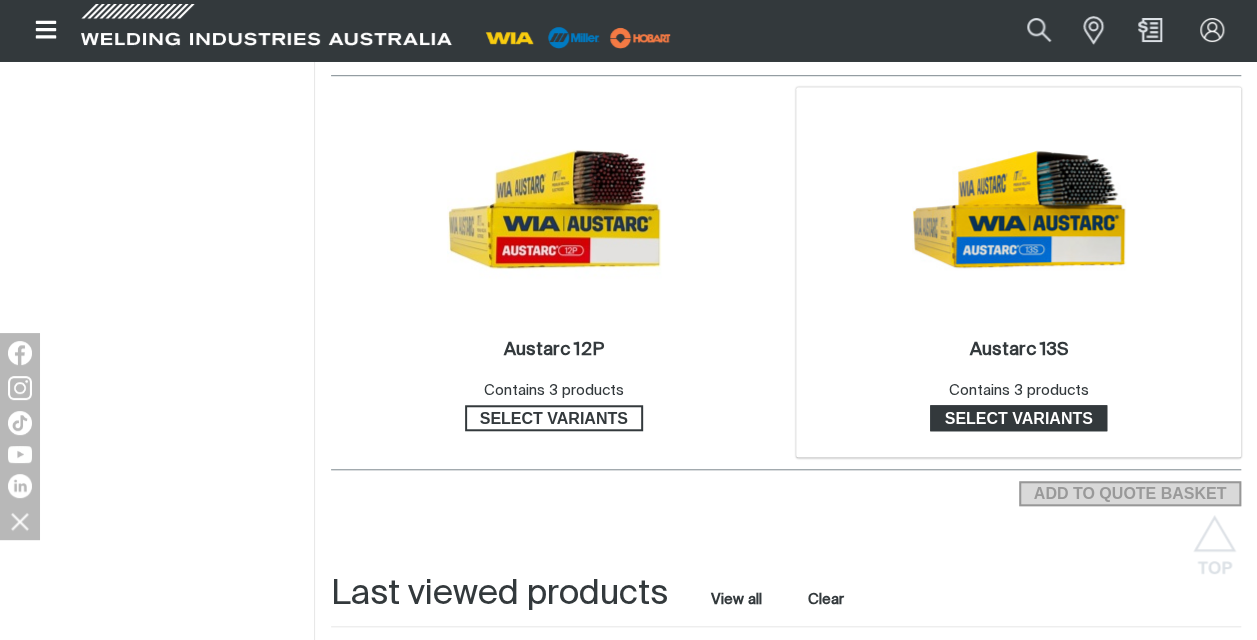 click on "Select variants" at bounding box center (1019, 418) 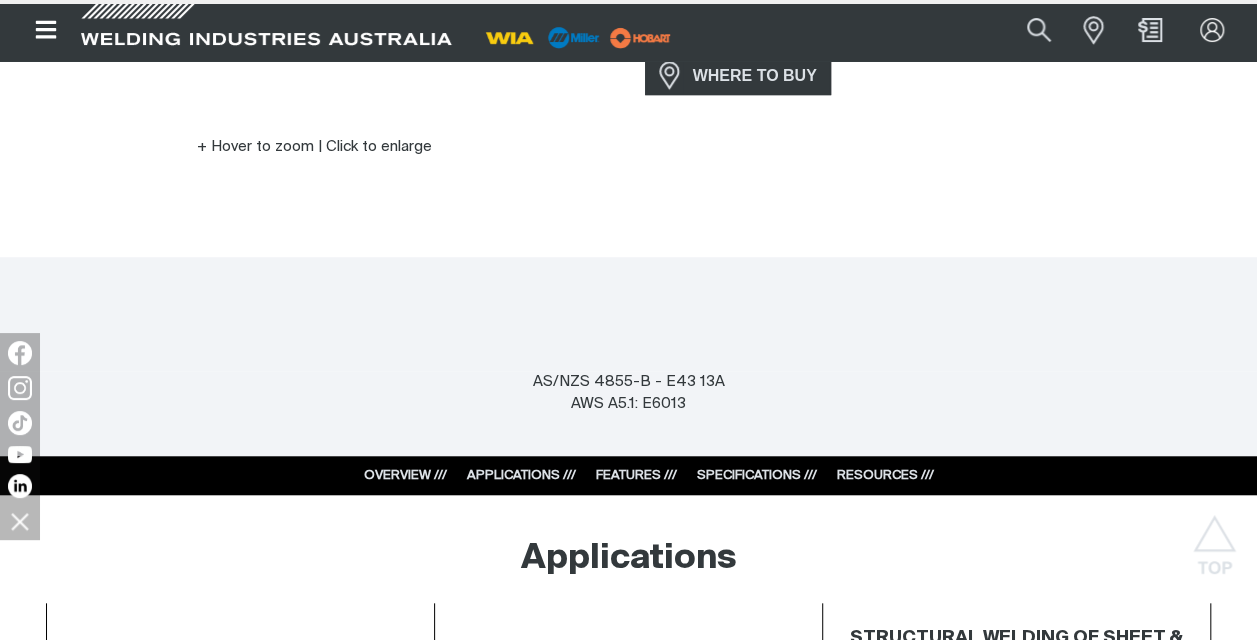 scroll, scrollTop: 0, scrollLeft: 0, axis: both 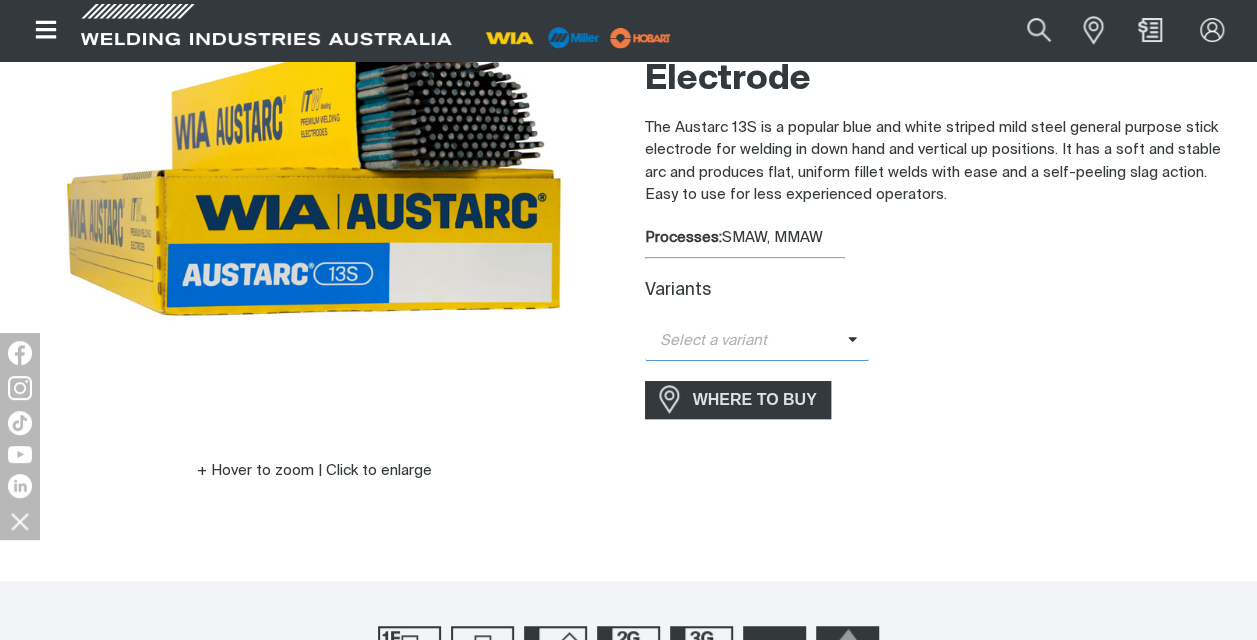 click at bounding box center (859, 341) 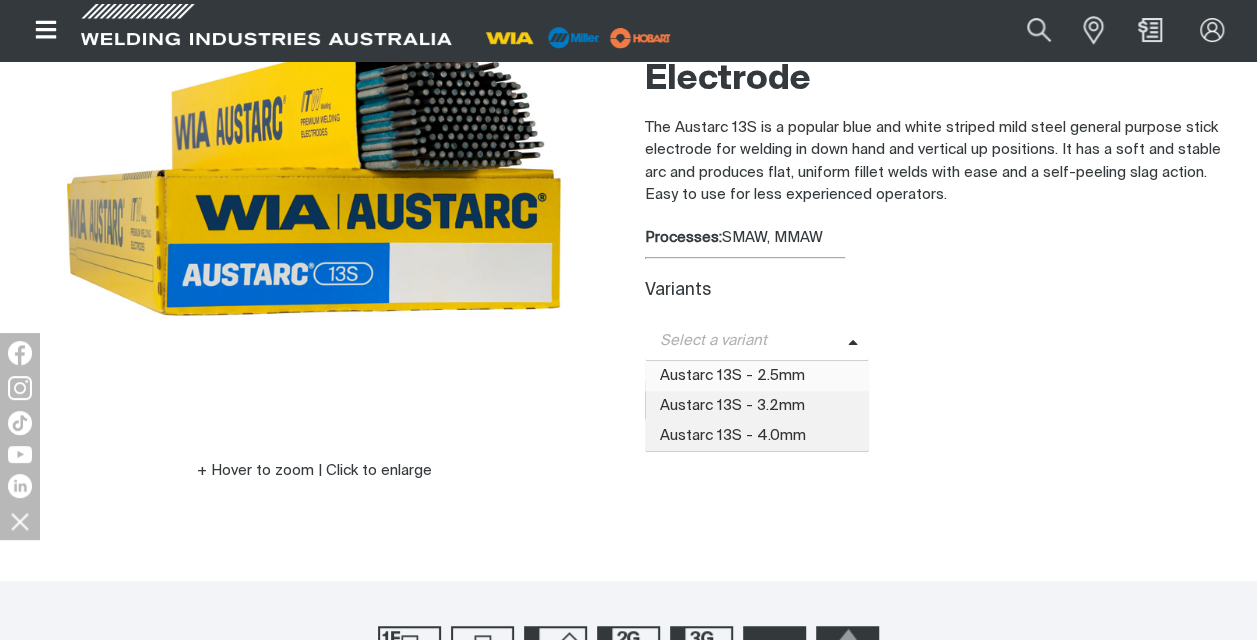 click on "Austarc 13S - 2.5mm" at bounding box center (757, 376) 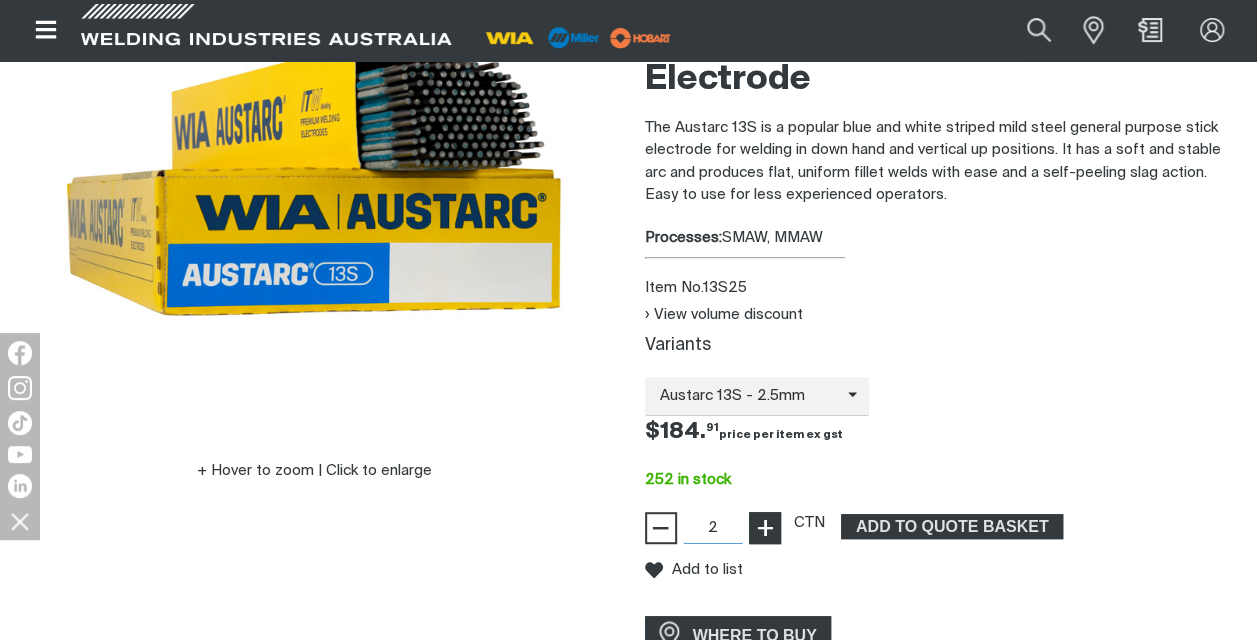 click on "+" at bounding box center [764, 528] 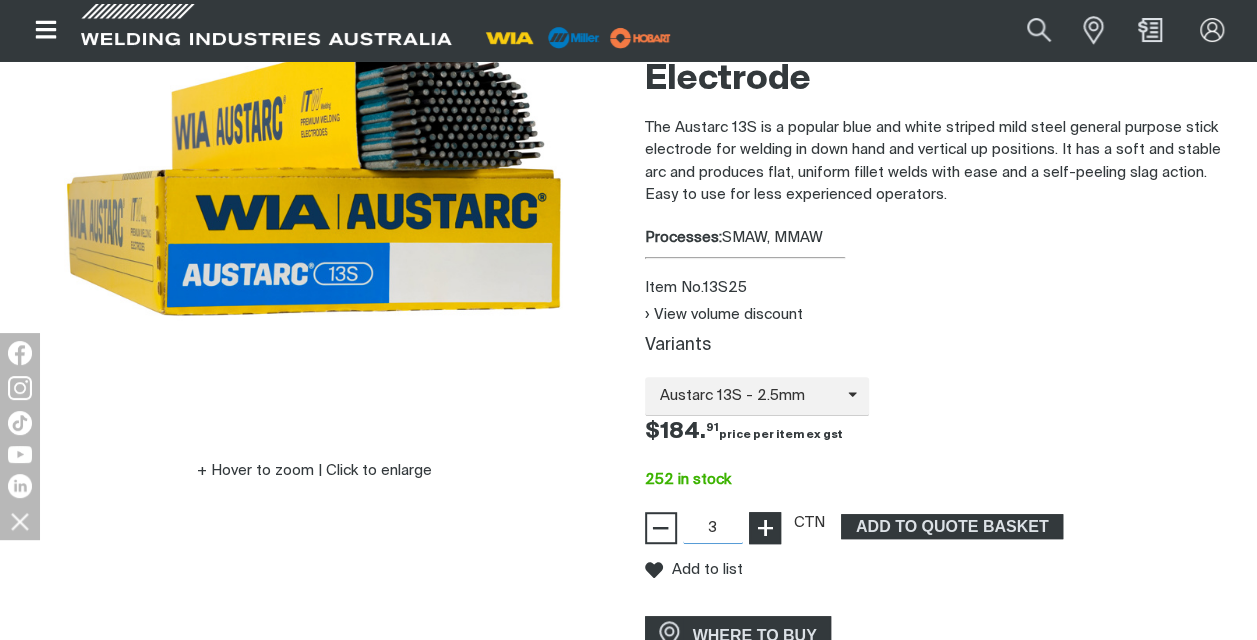 click on "+" at bounding box center [764, 528] 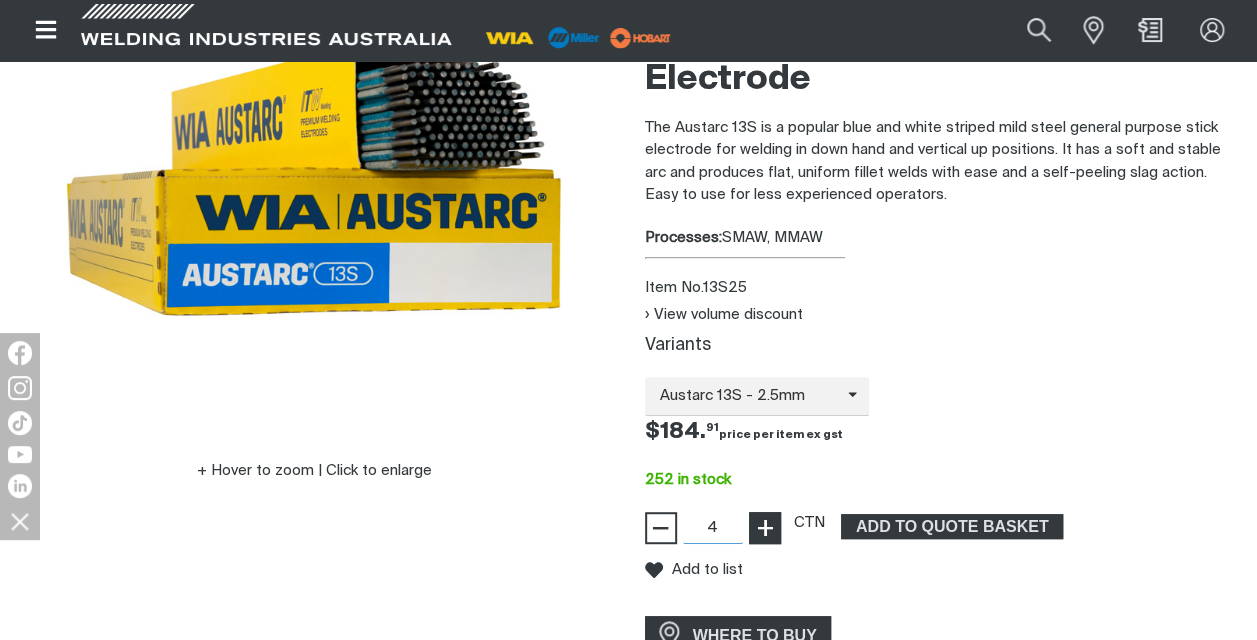 click on "+" at bounding box center [764, 528] 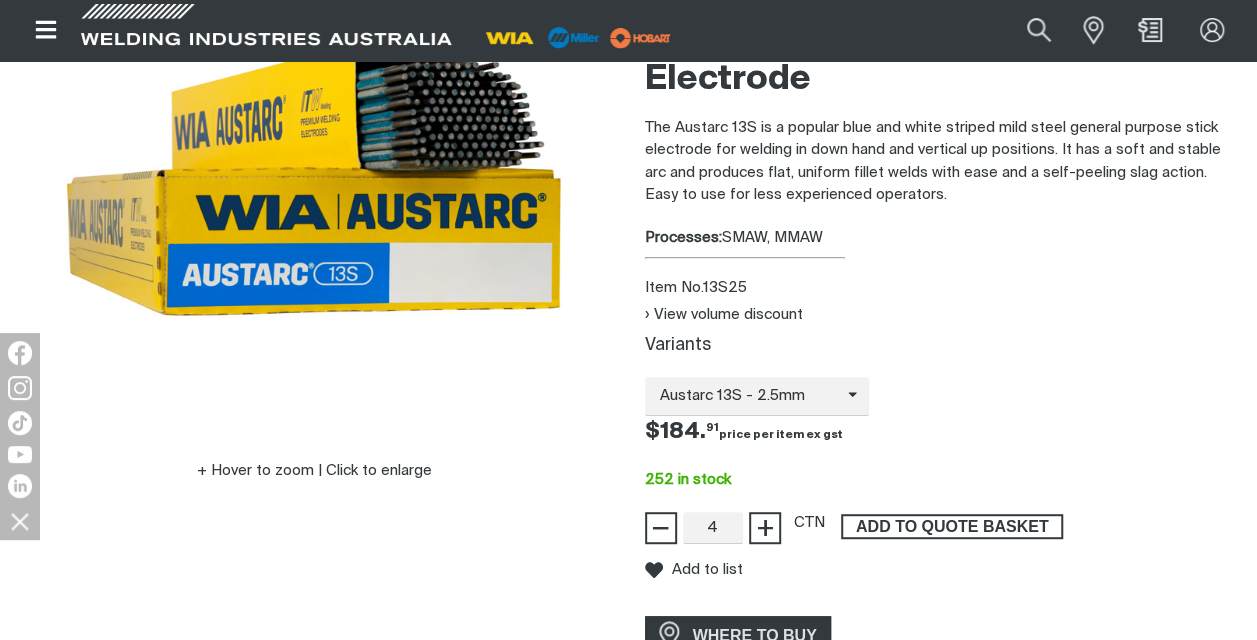 click on "ADD TO QUOTE BASKET" at bounding box center (952, 527) 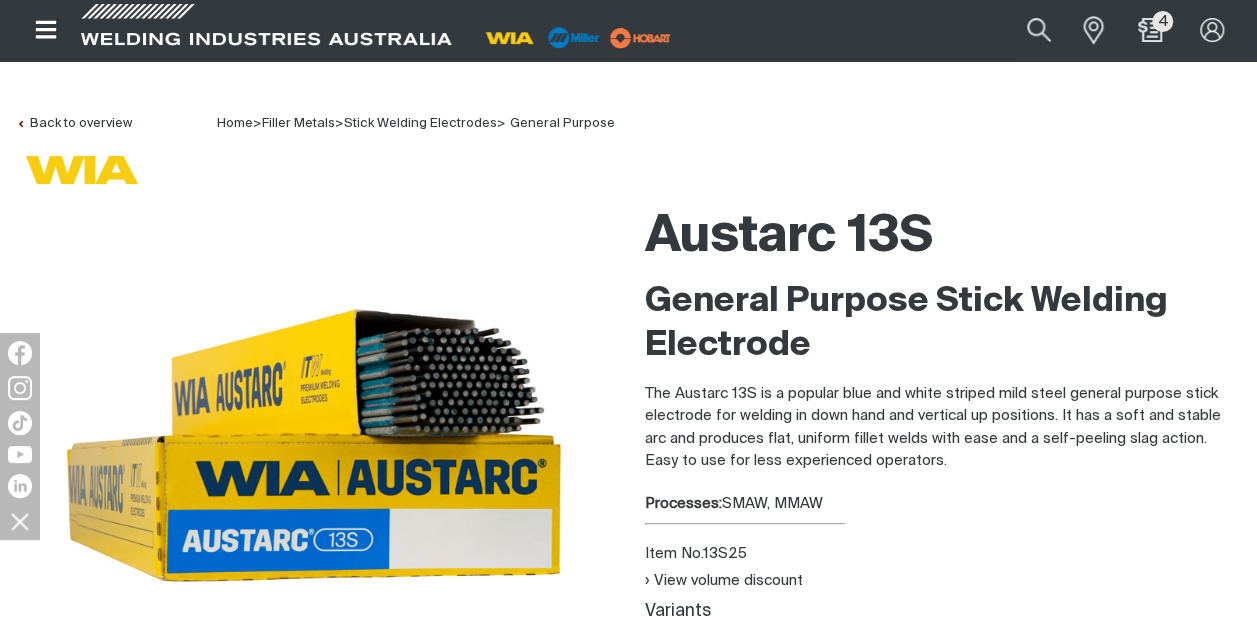 scroll, scrollTop: 0, scrollLeft: 0, axis: both 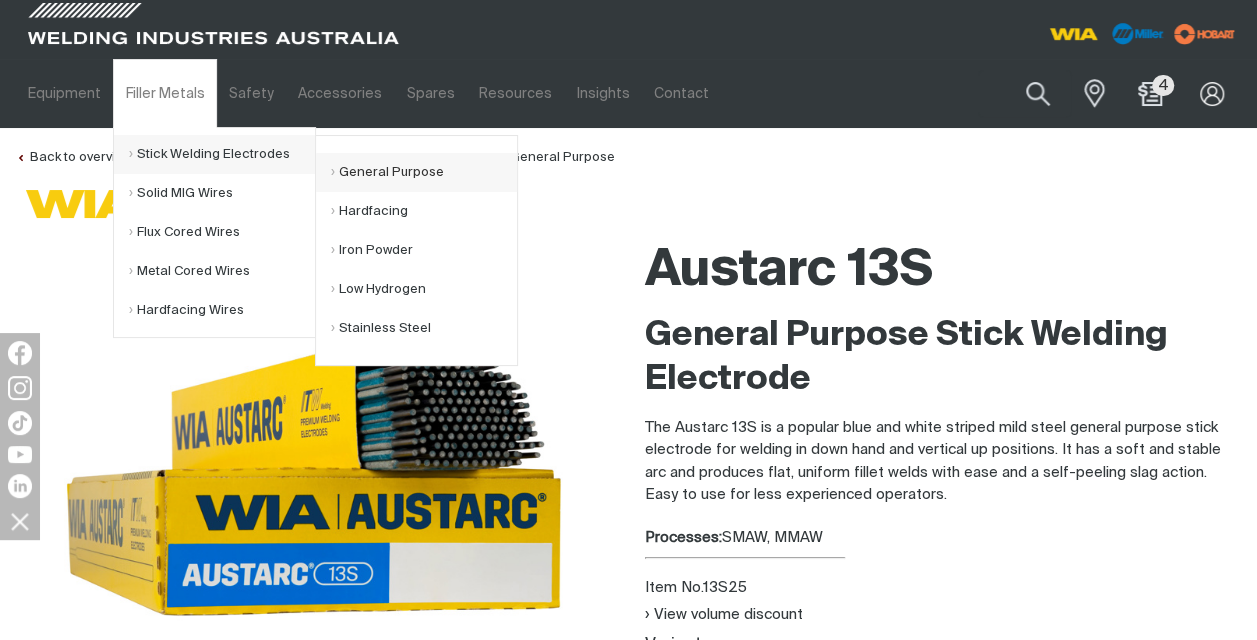 click on "General Purpose" at bounding box center [424, 172] 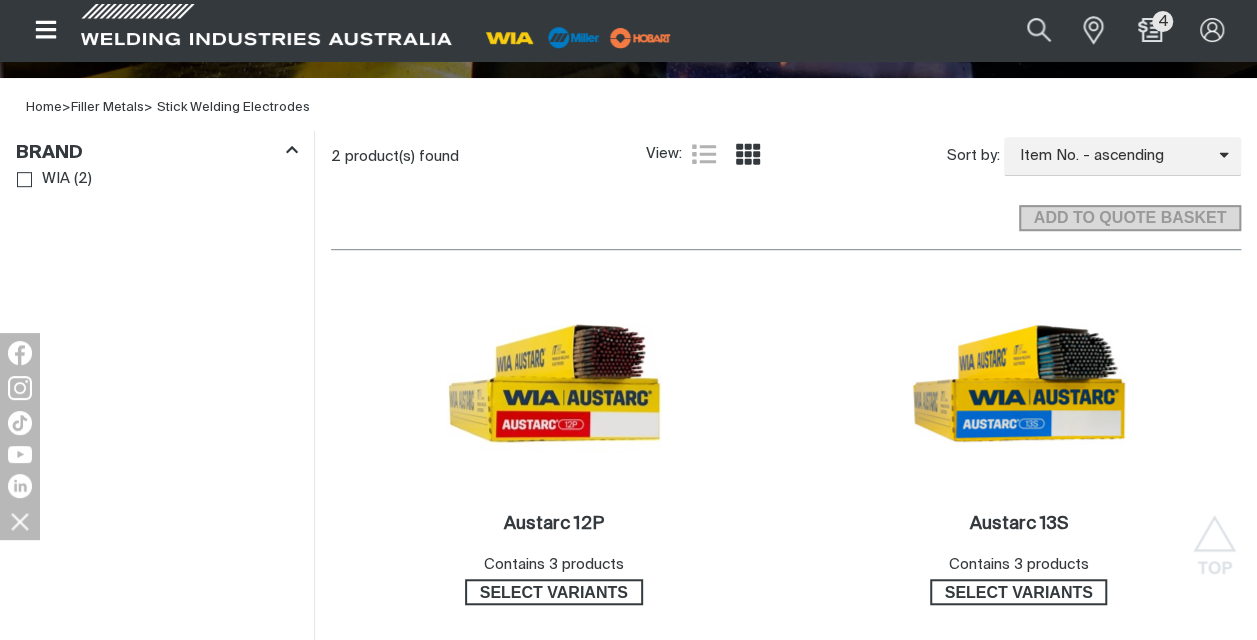 scroll, scrollTop: 460, scrollLeft: 0, axis: vertical 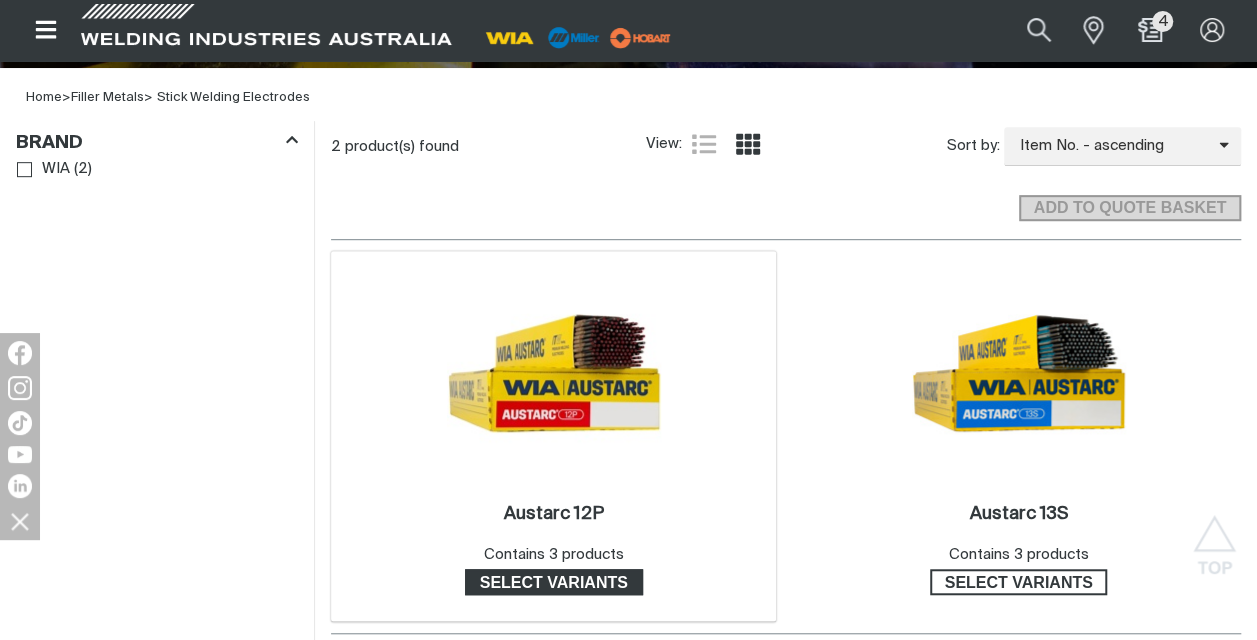 click on "Select variants" at bounding box center (554, 582) 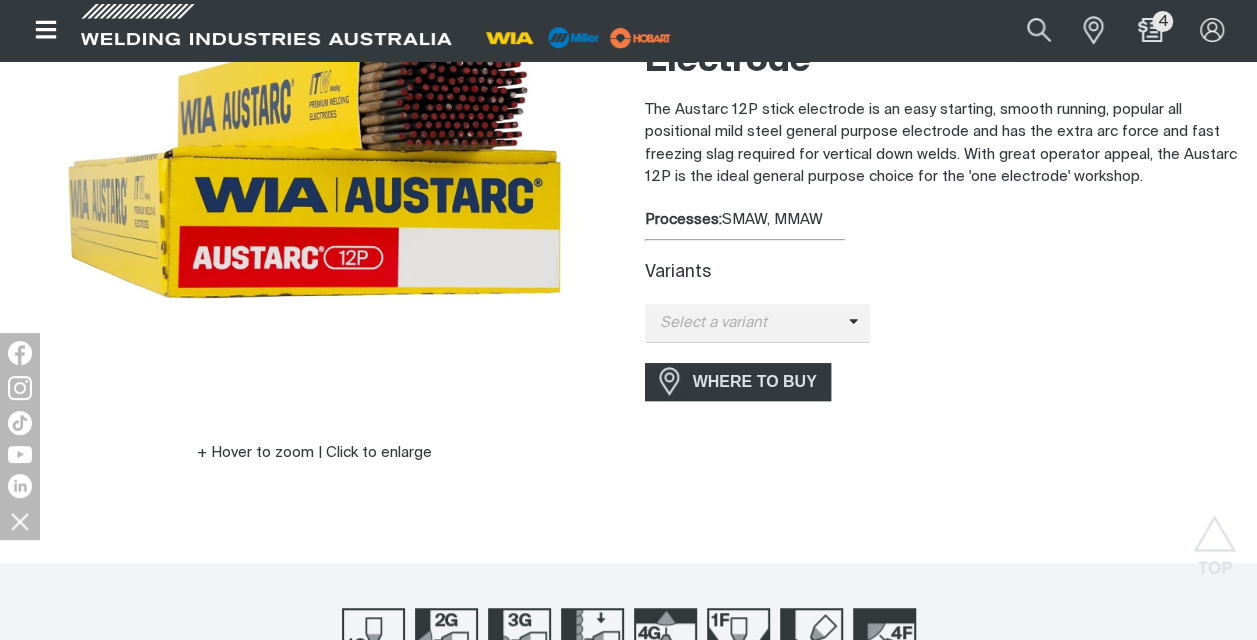 scroll, scrollTop: 372, scrollLeft: 0, axis: vertical 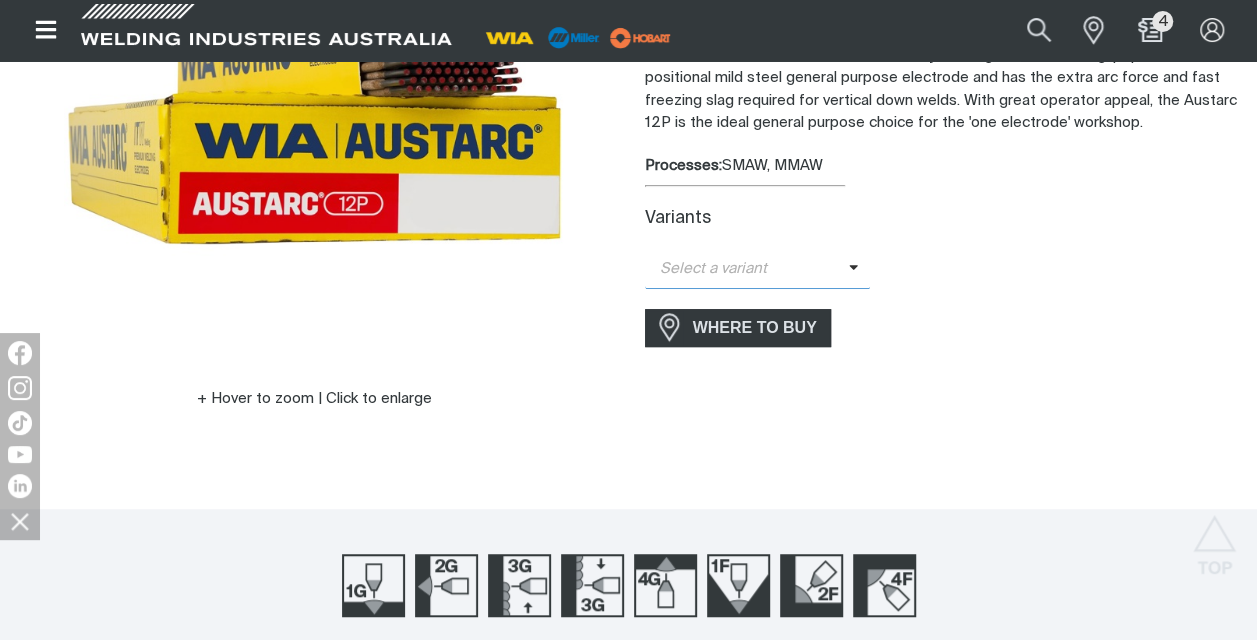 click 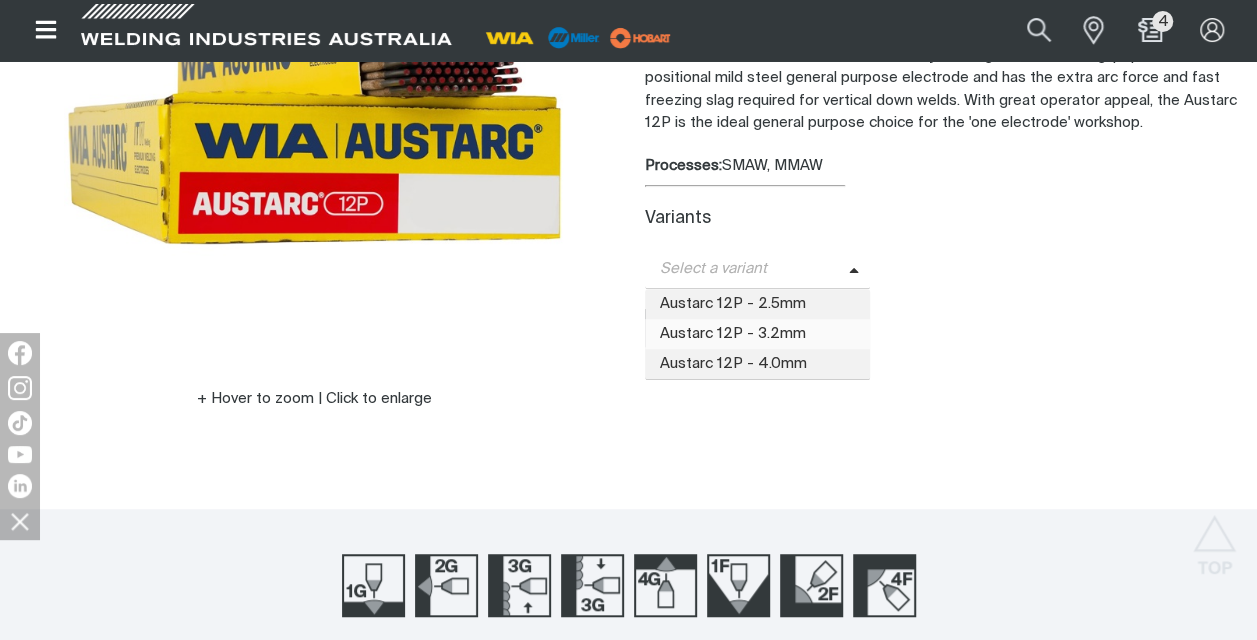 click on "Austarc 12P - 3.2mm" at bounding box center [758, 334] 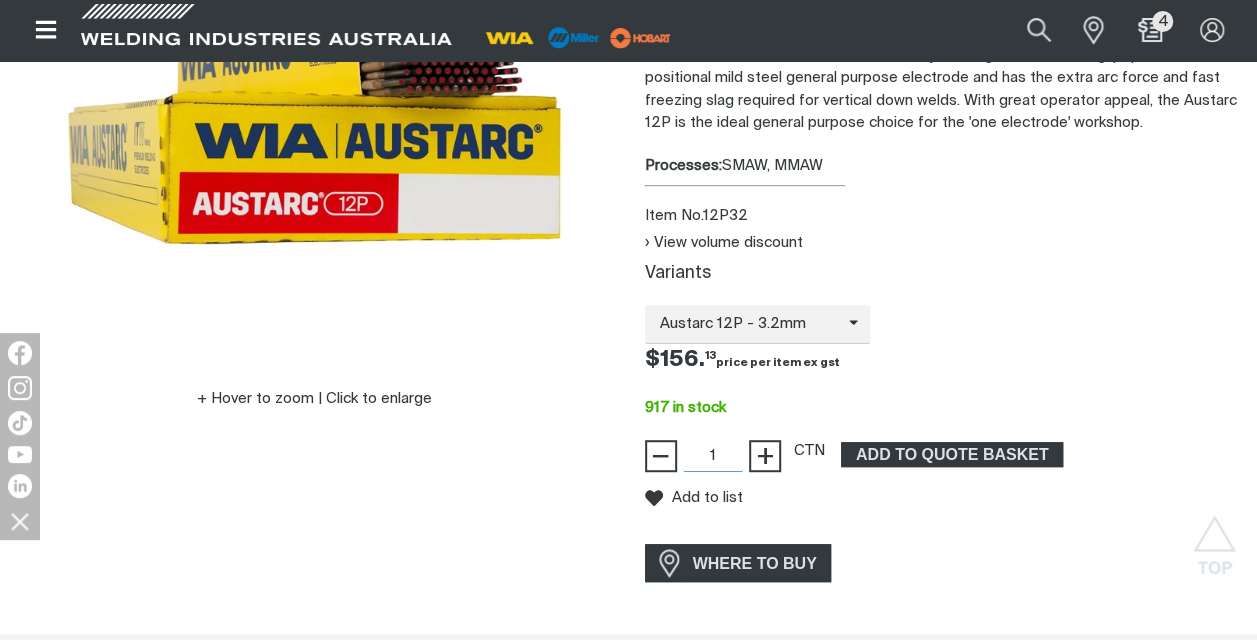 click on "1" at bounding box center (713, 456) 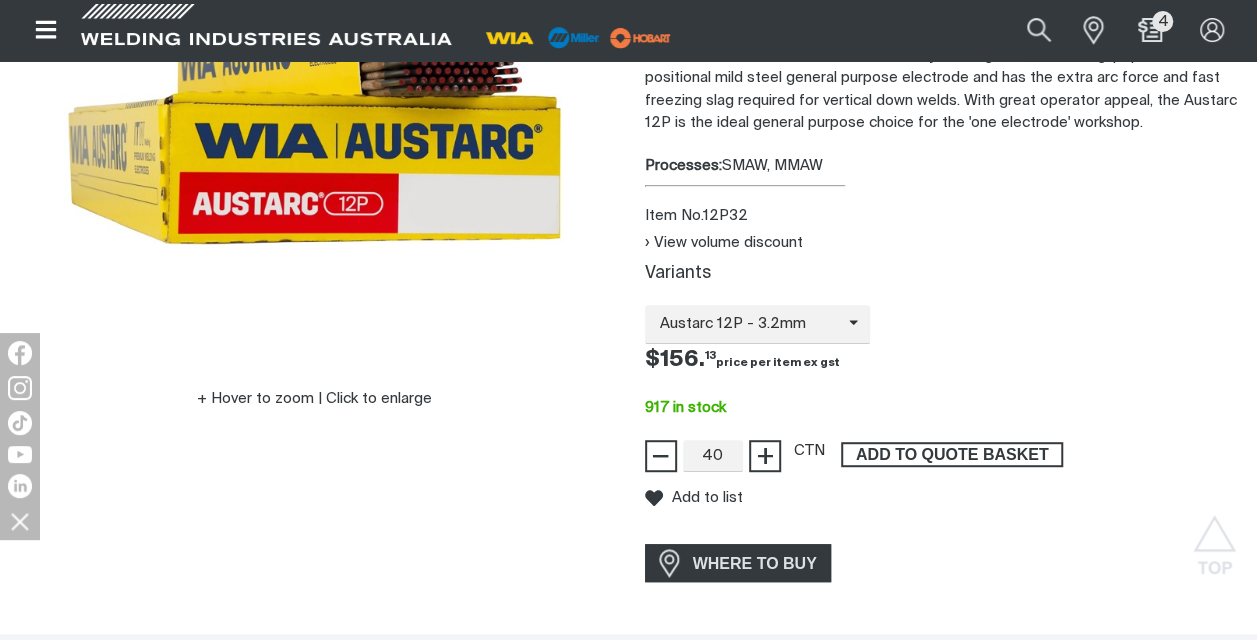 click on "ADD TO QUOTE BASKET" at bounding box center (952, 455) 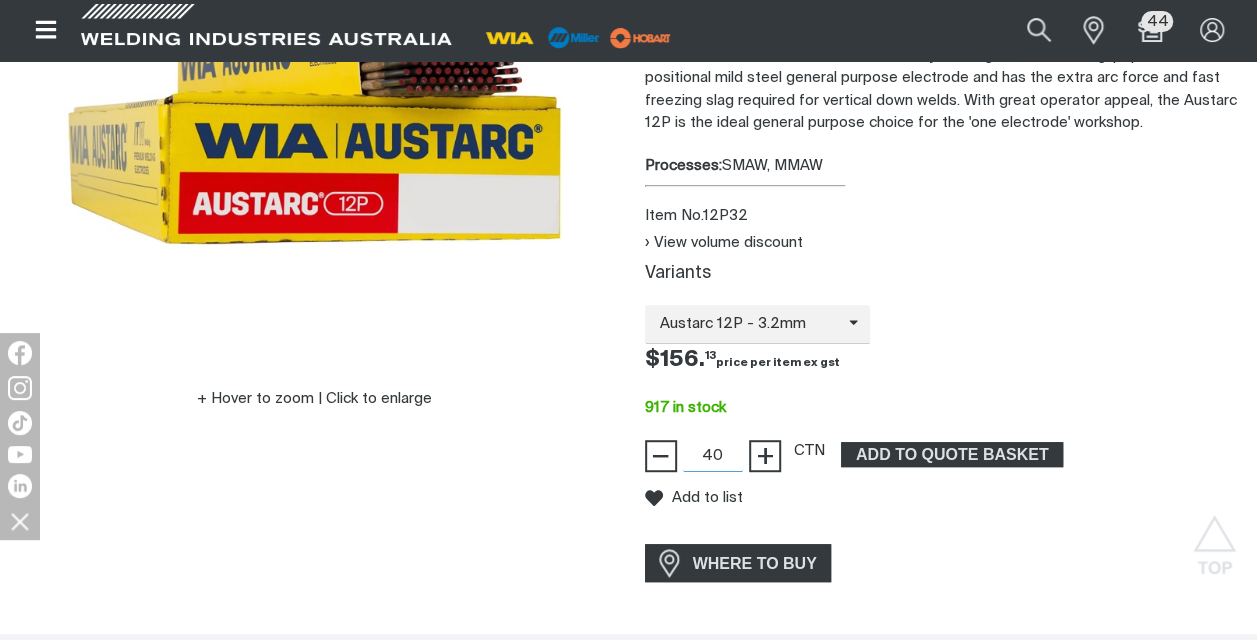 click on "40" at bounding box center [713, 456] 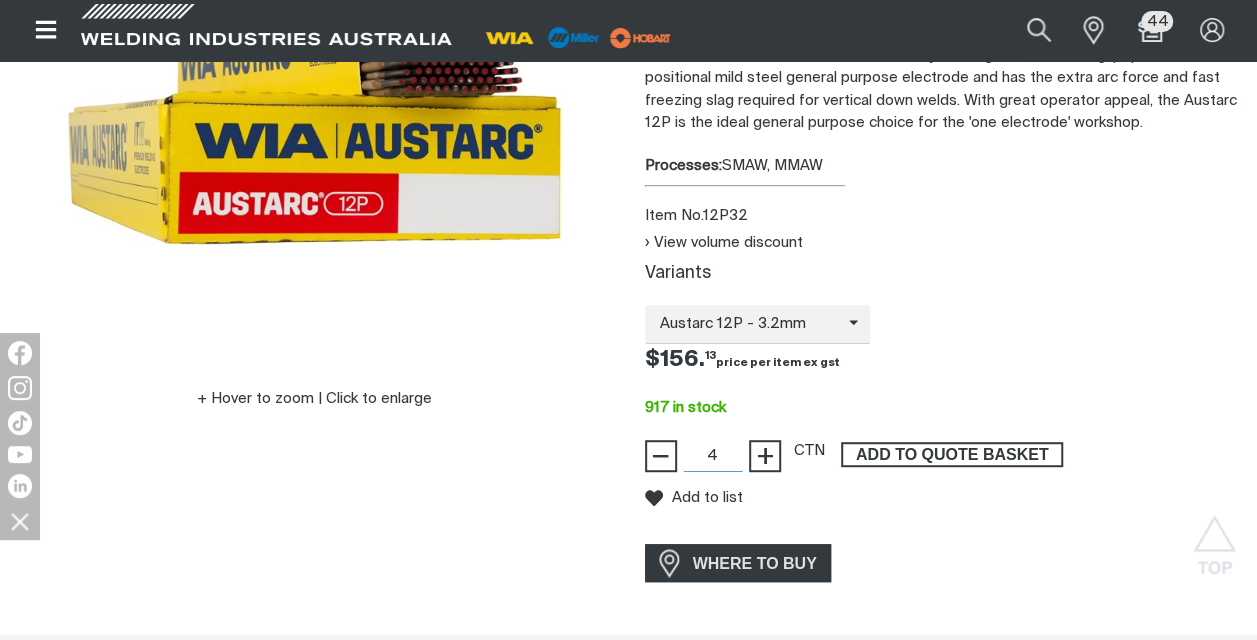 type on "4" 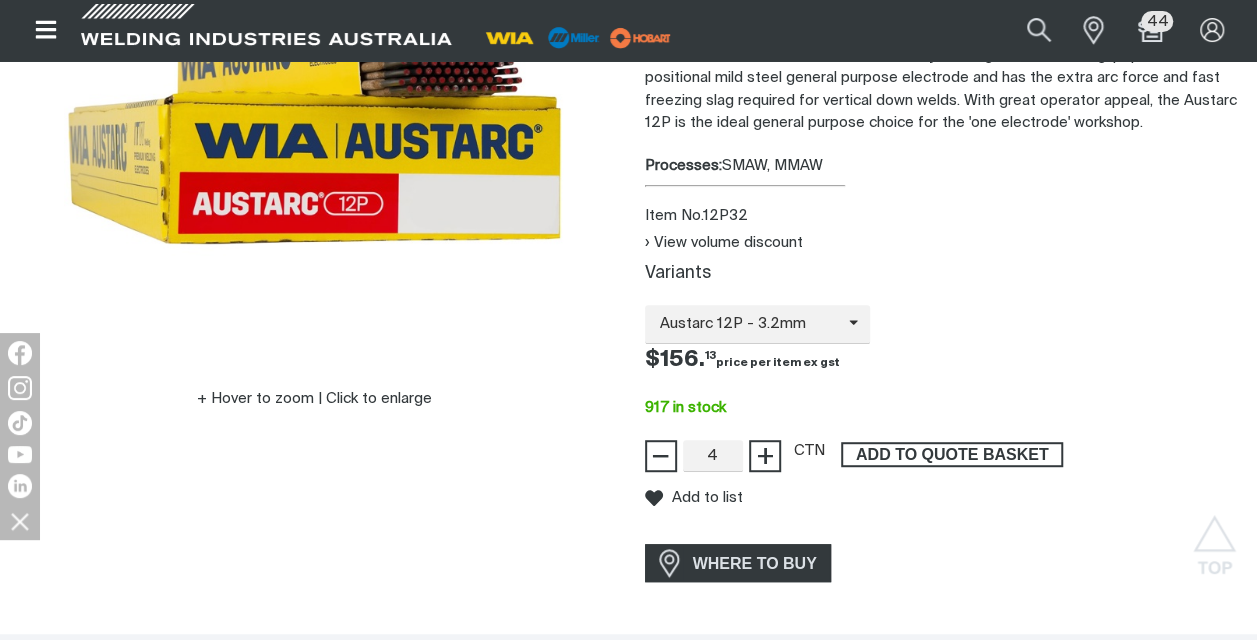 click on "ADD TO QUOTE BASKET" at bounding box center (952, 455) 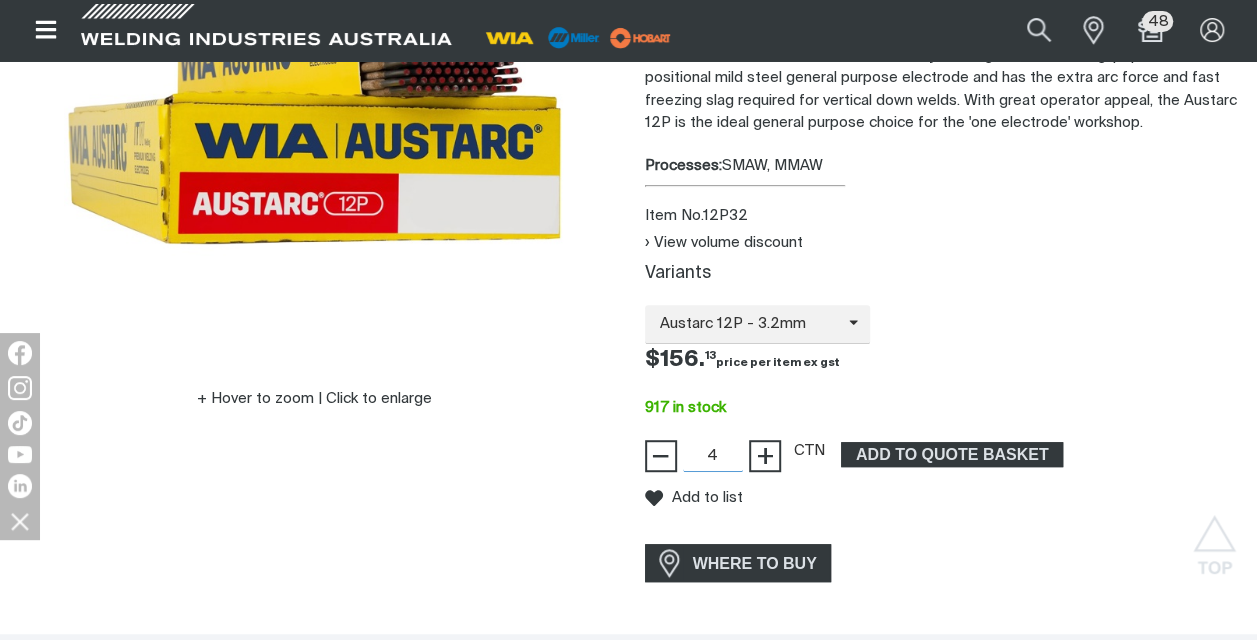 click on "4" at bounding box center (713, 456) 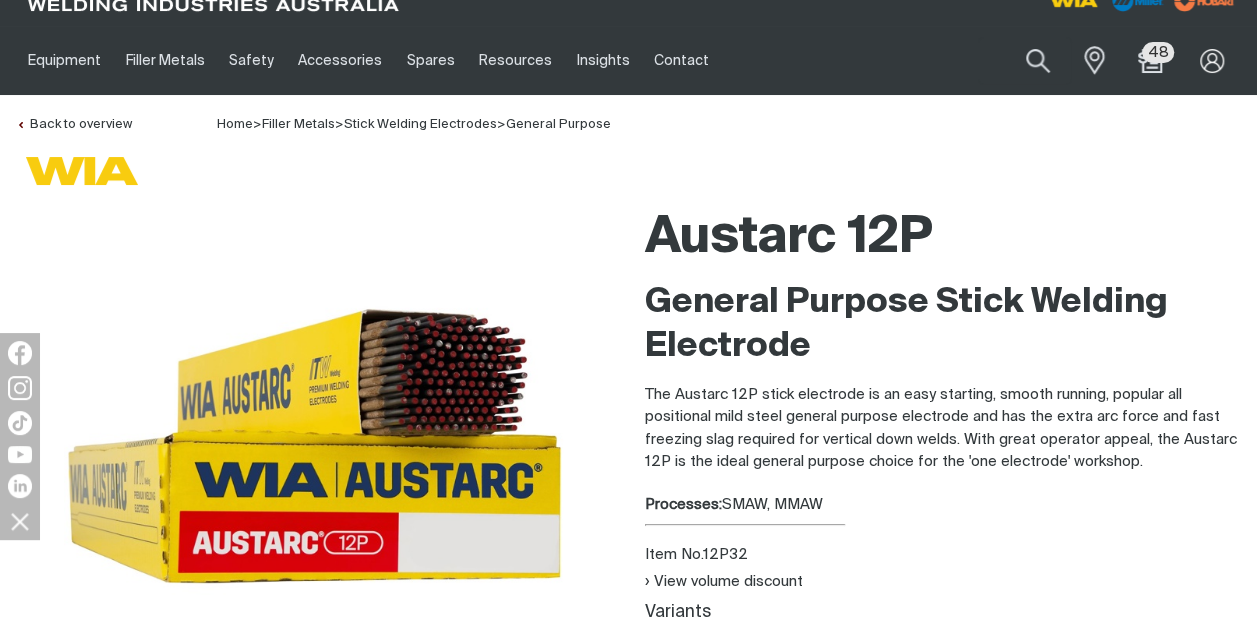 scroll, scrollTop: 0, scrollLeft: 0, axis: both 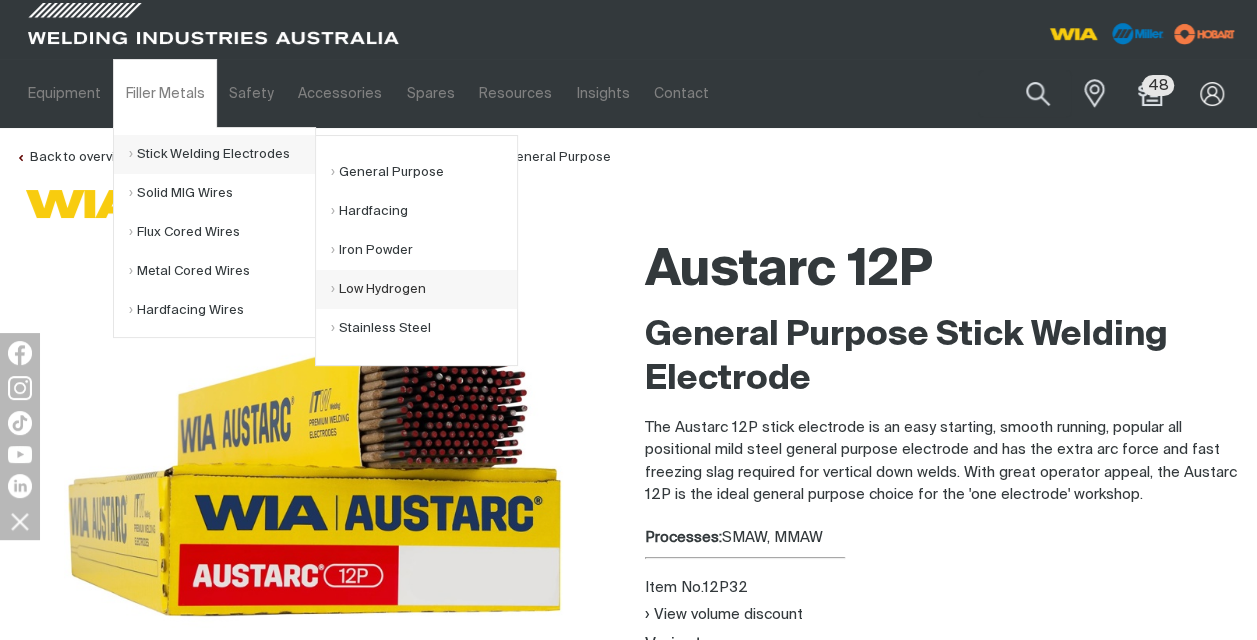 click on "Low Hydrogen" at bounding box center (424, 289) 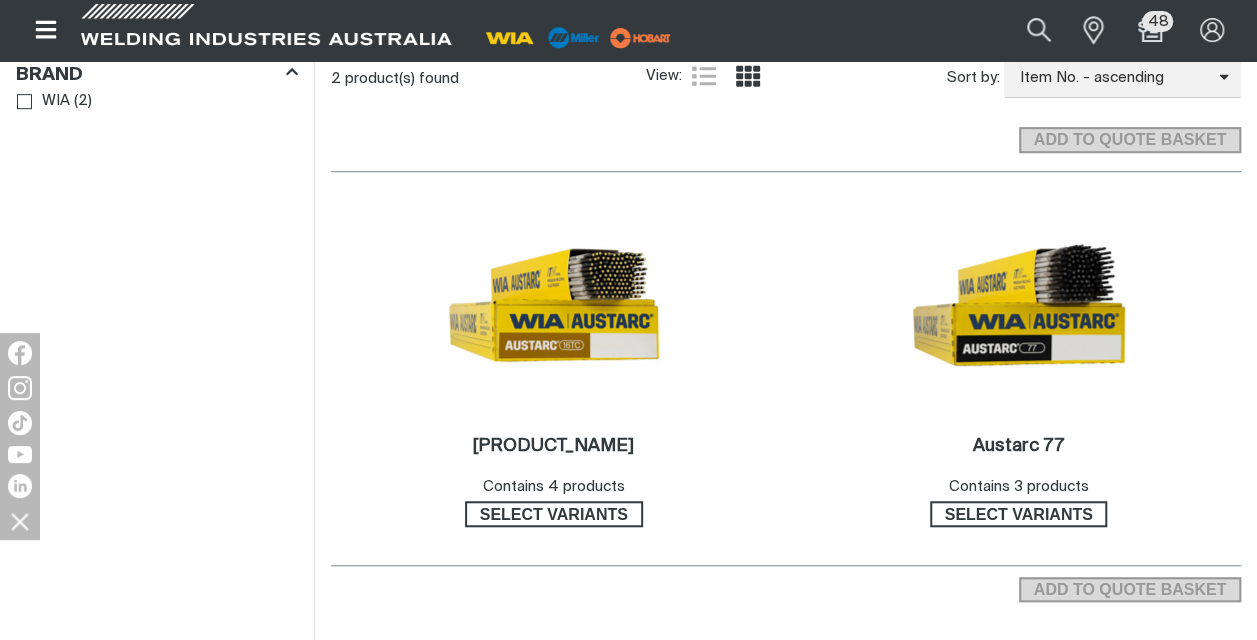 scroll, scrollTop: 566, scrollLeft: 0, axis: vertical 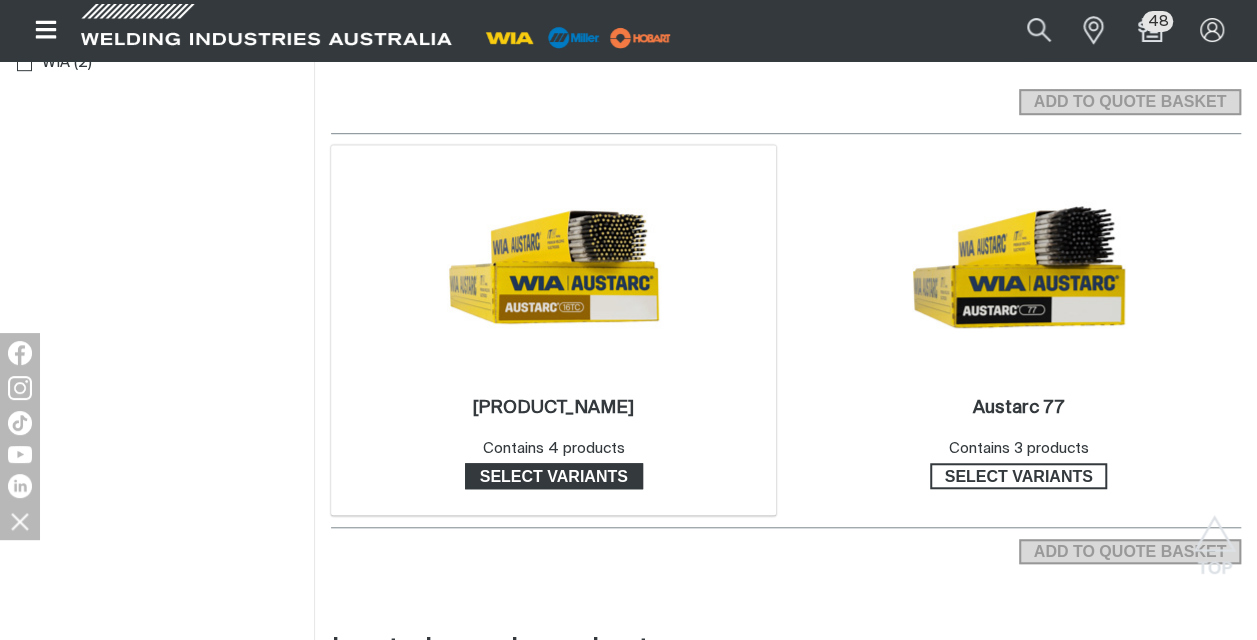 click on "Select variants" at bounding box center [554, 476] 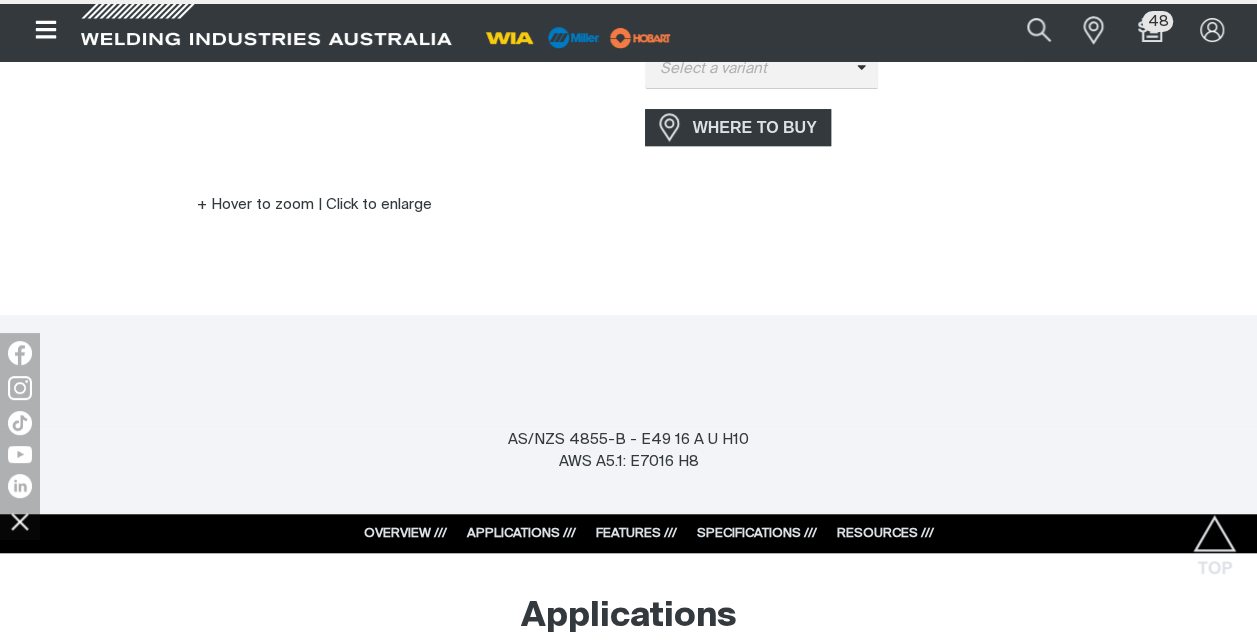 scroll, scrollTop: 0, scrollLeft: 0, axis: both 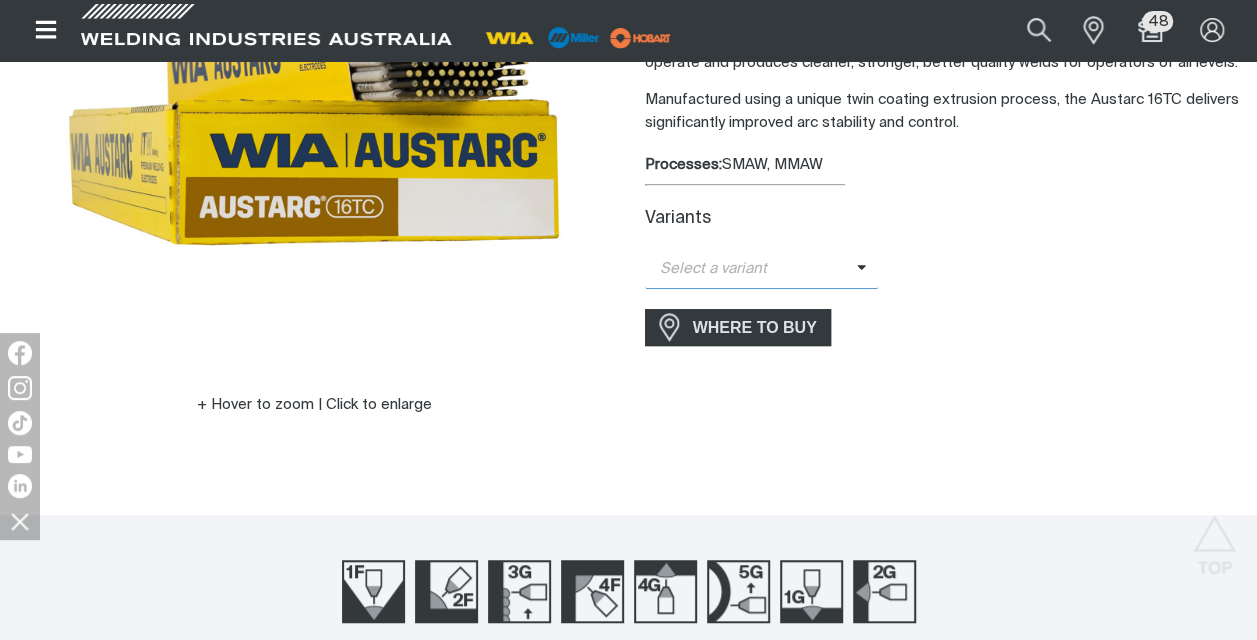 click 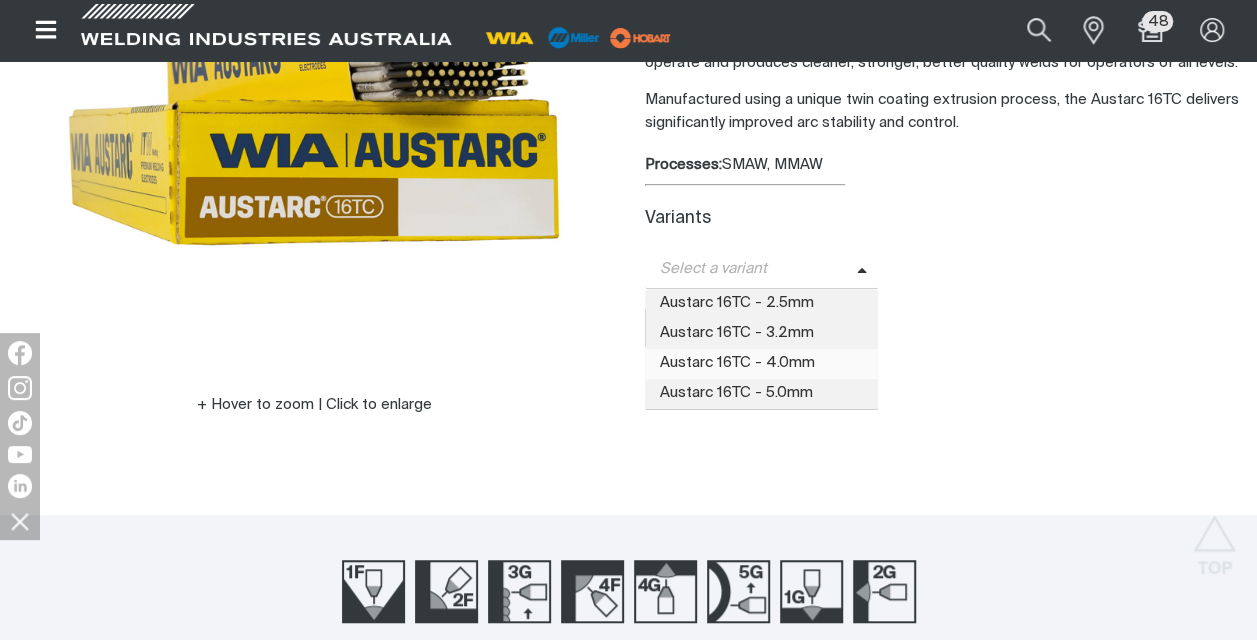 click on "Austarc 16TC - 4.0mm" at bounding box center [762, 364] 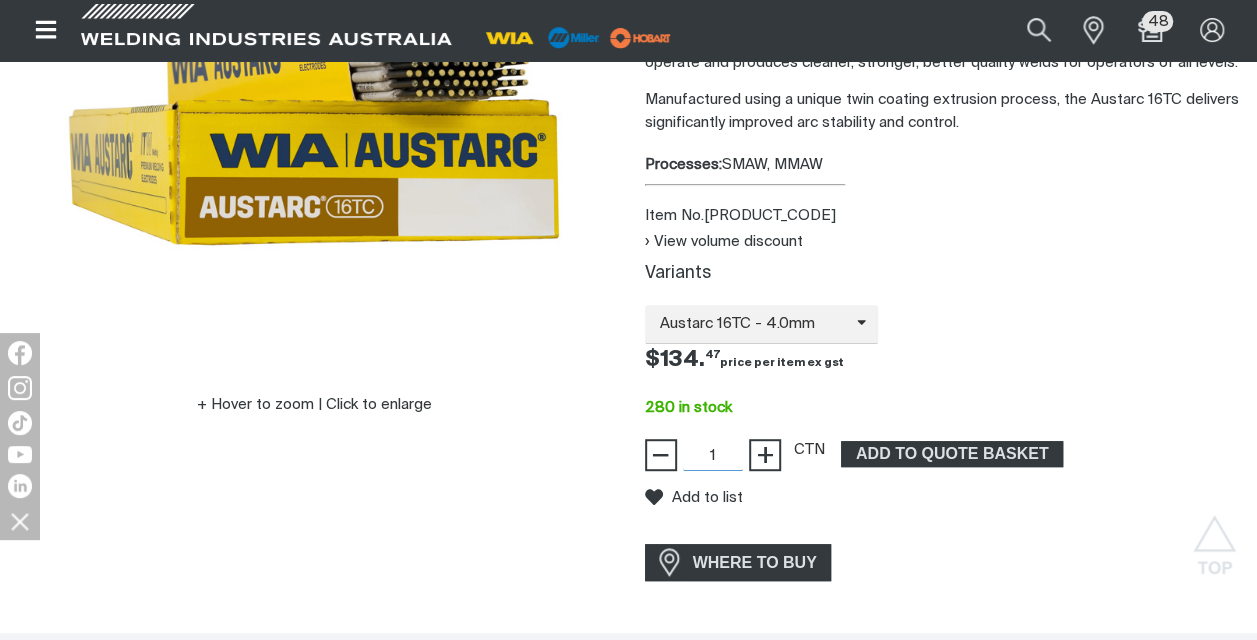 click on "1" at bounding box center [713, 455] 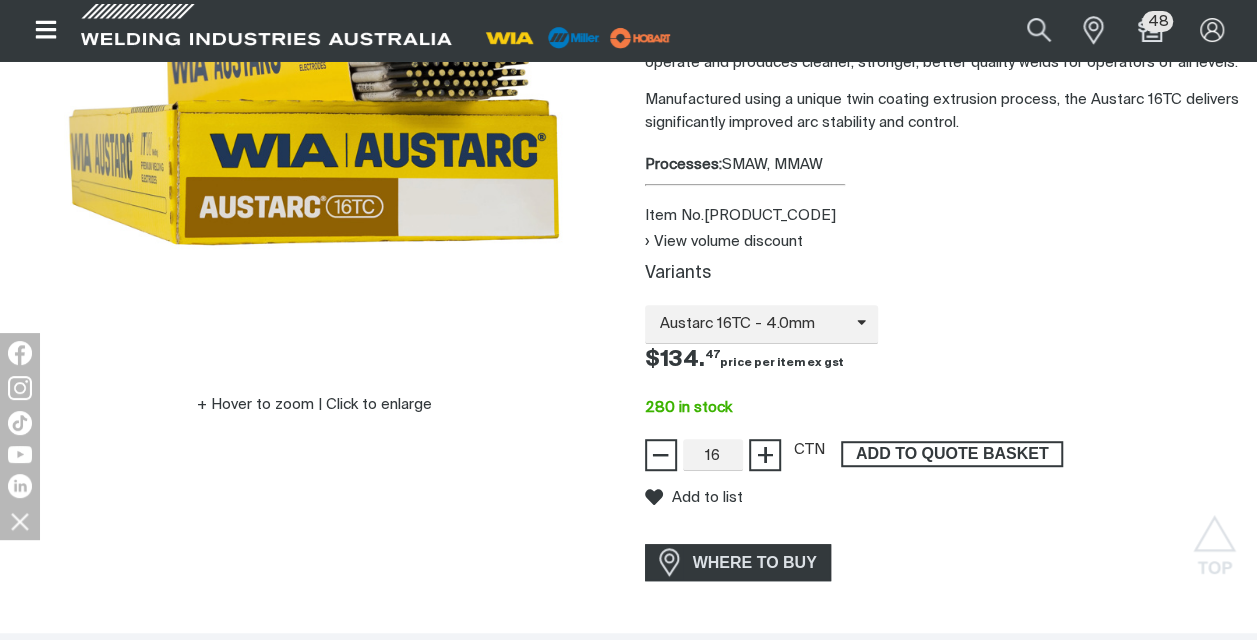 click on "ADD TO QUOTE BASKET" at bounding box center (952, 454) 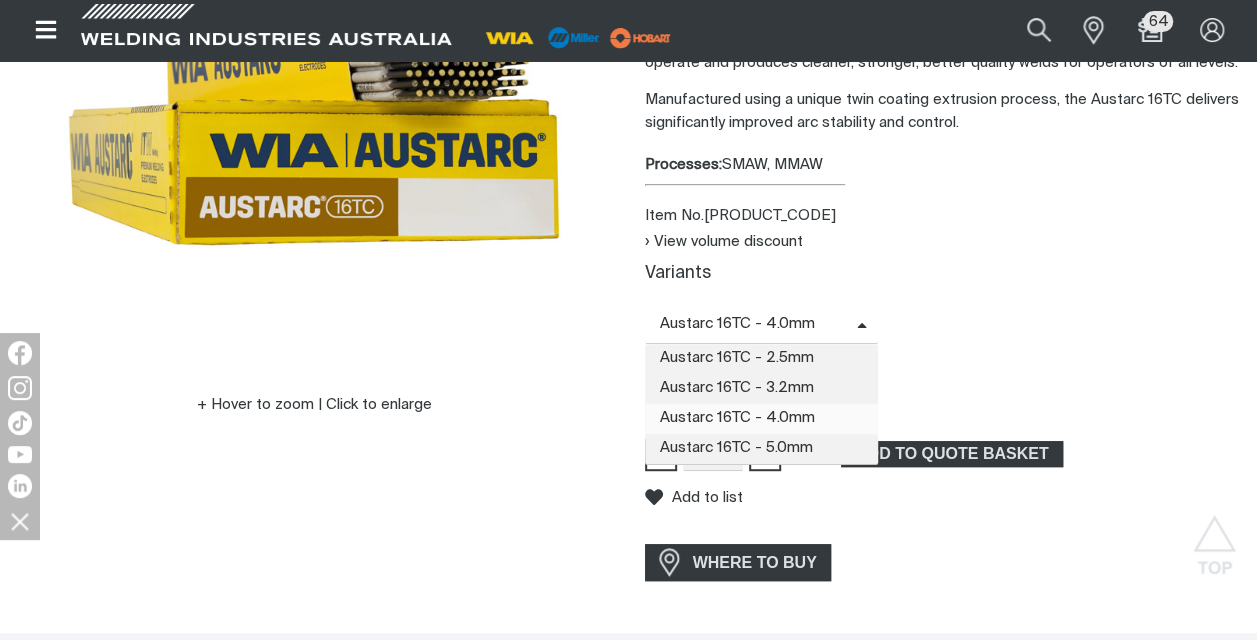 click at bounding box center [868, 324] 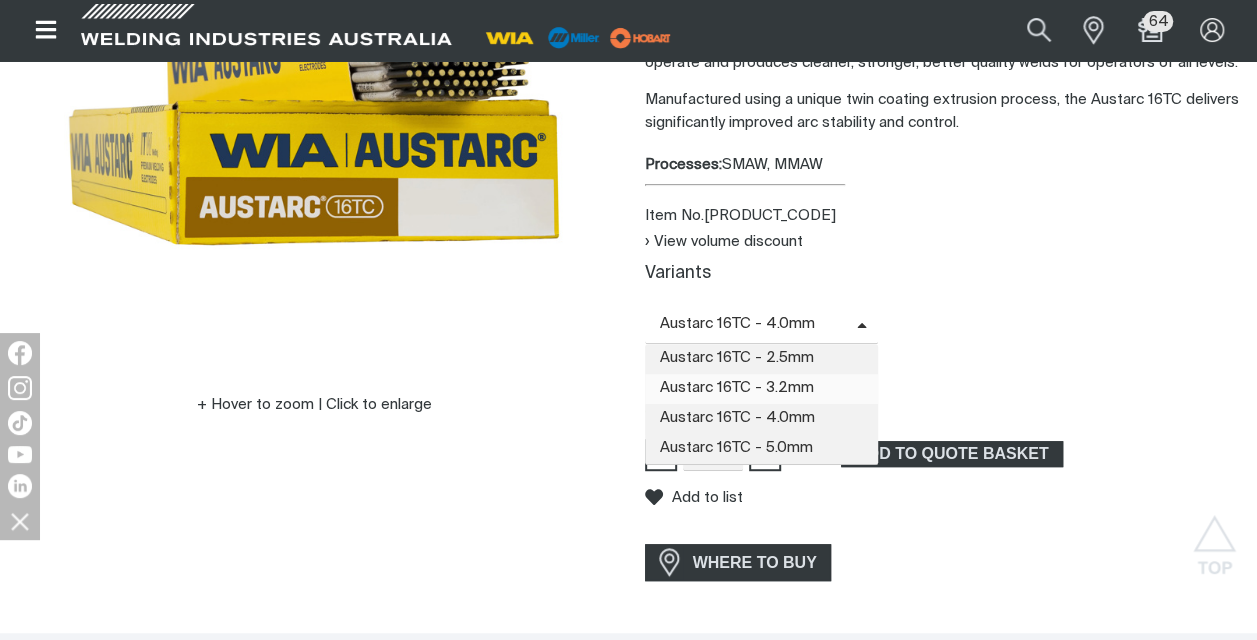 click on "Austarc 16TC - 3.2mm" at bounding box center [762, 389] 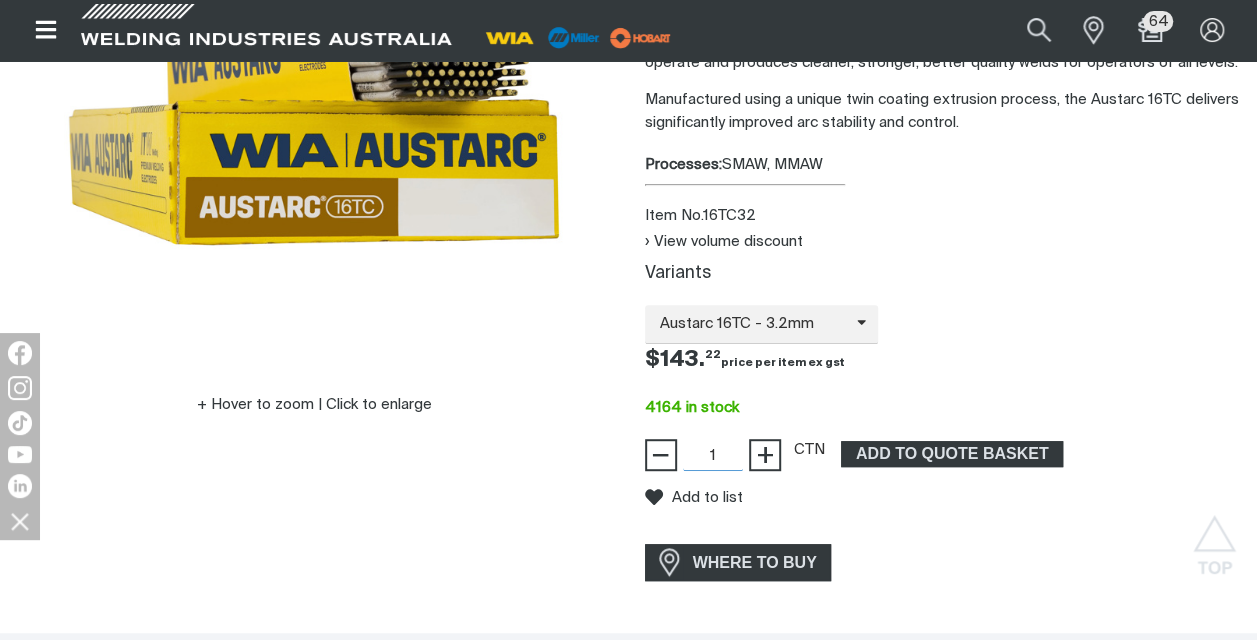 click on "1" at bounding box center (713, 455) 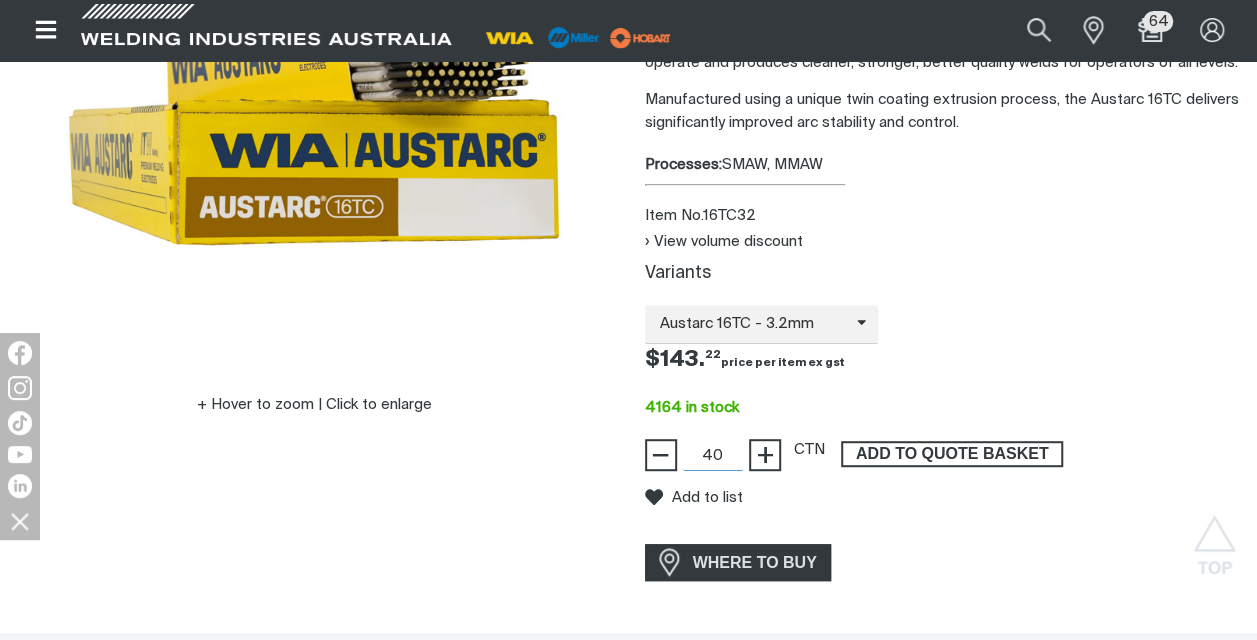 type on "40" 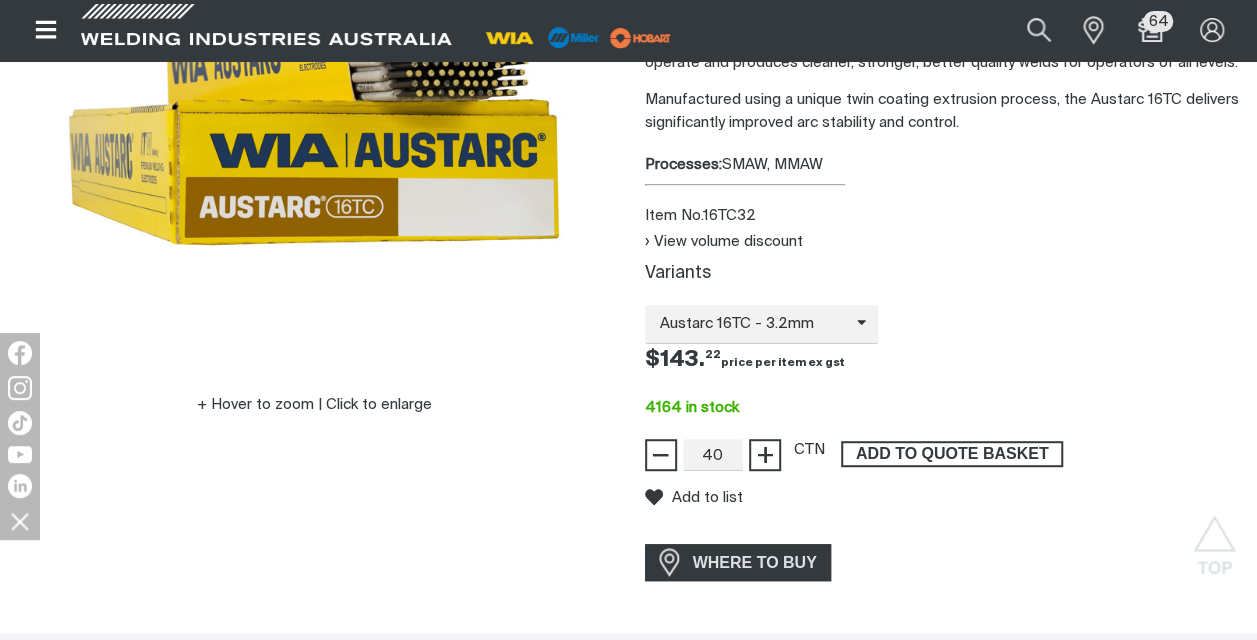 click on "ADD TO QUOTE BASKET" at bounding box center (952, 454) 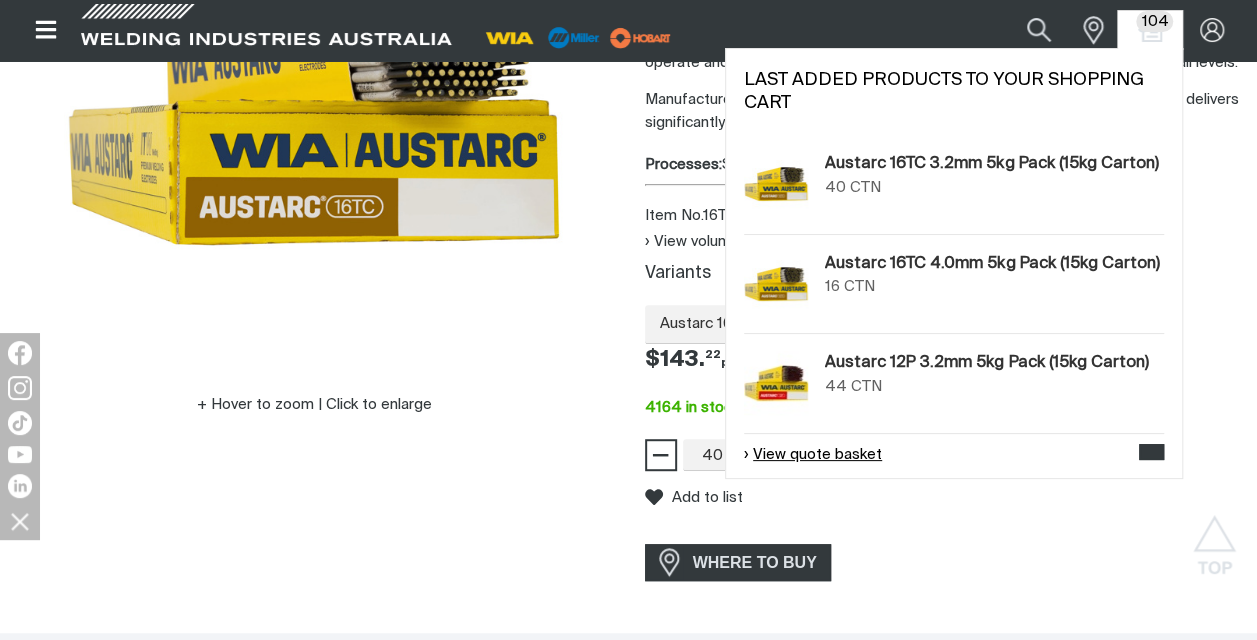 click on "View quote basket" at bounding box center [813, 455] 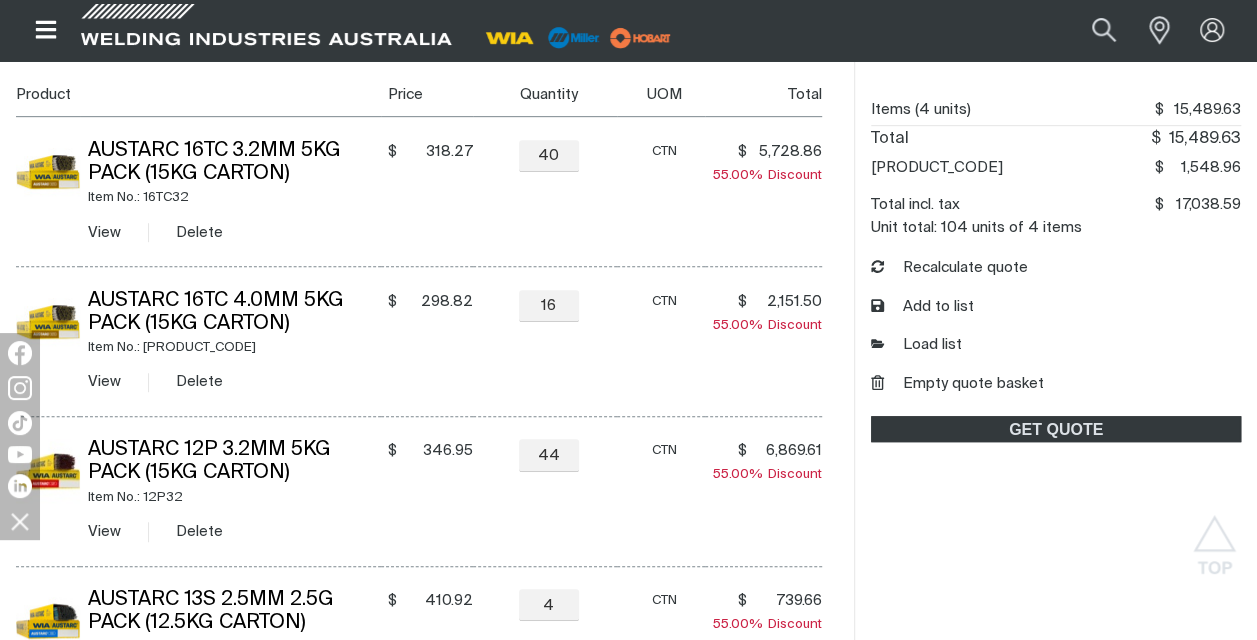 scroll, scrollTop: 506, scrollLeft: 0, axis: vertical 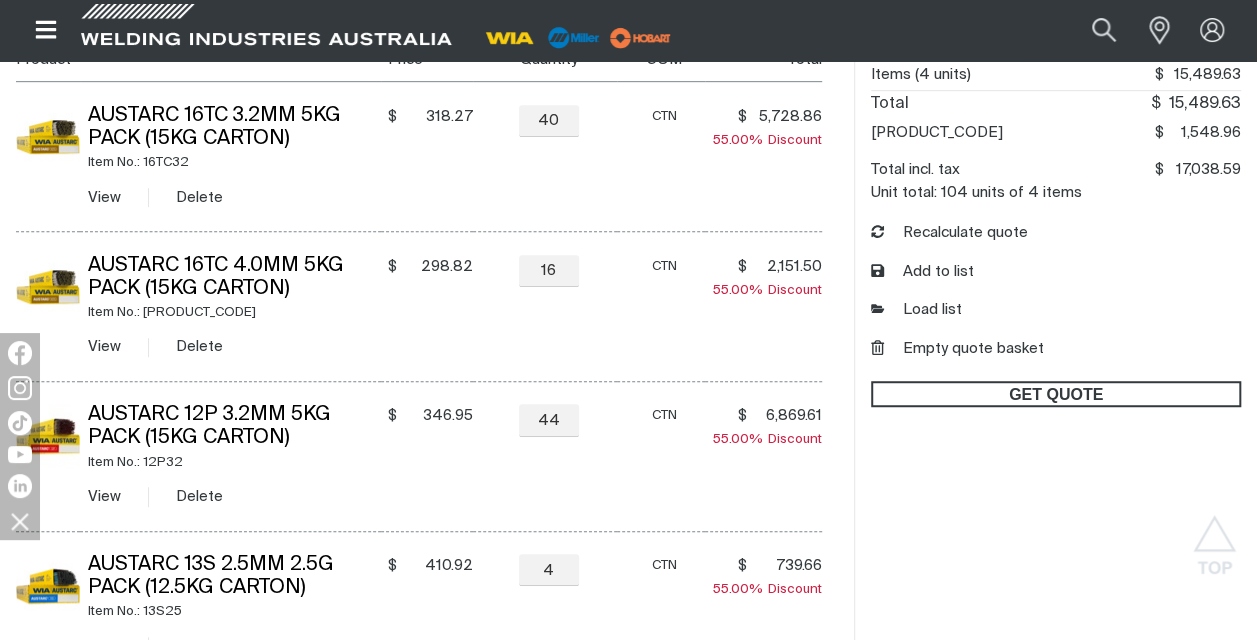 click on "GET QUOTE" at bounding box center [1056, 394] 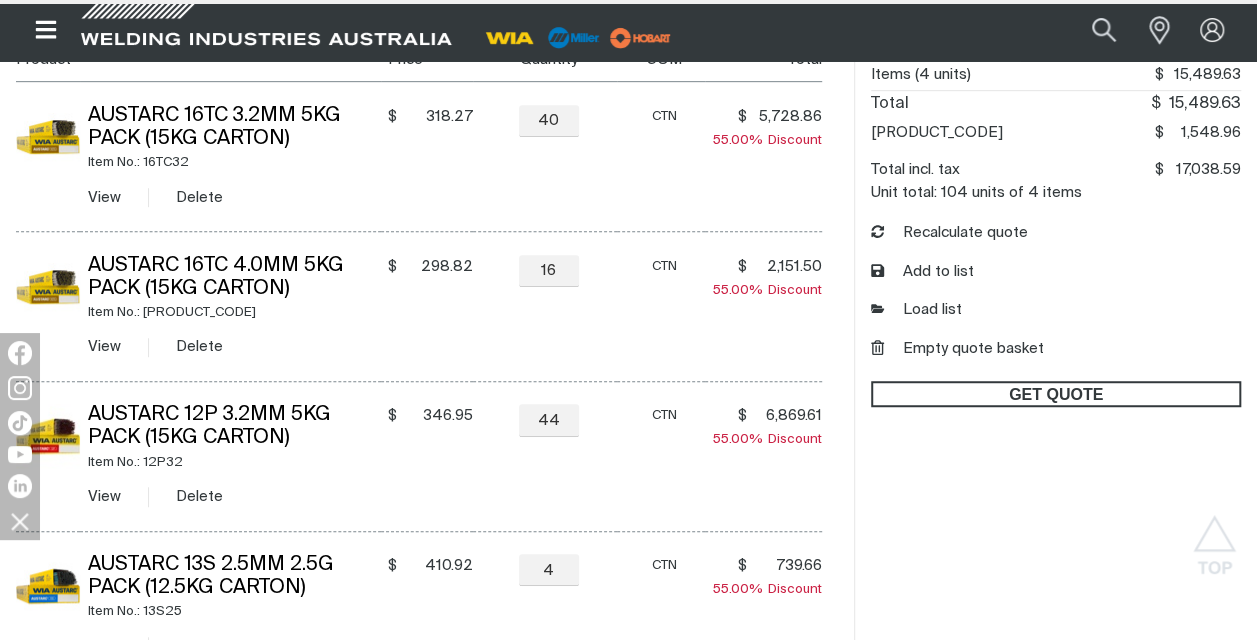 scroll, scrollTop: 0, scrollLeft: 0, axis: both 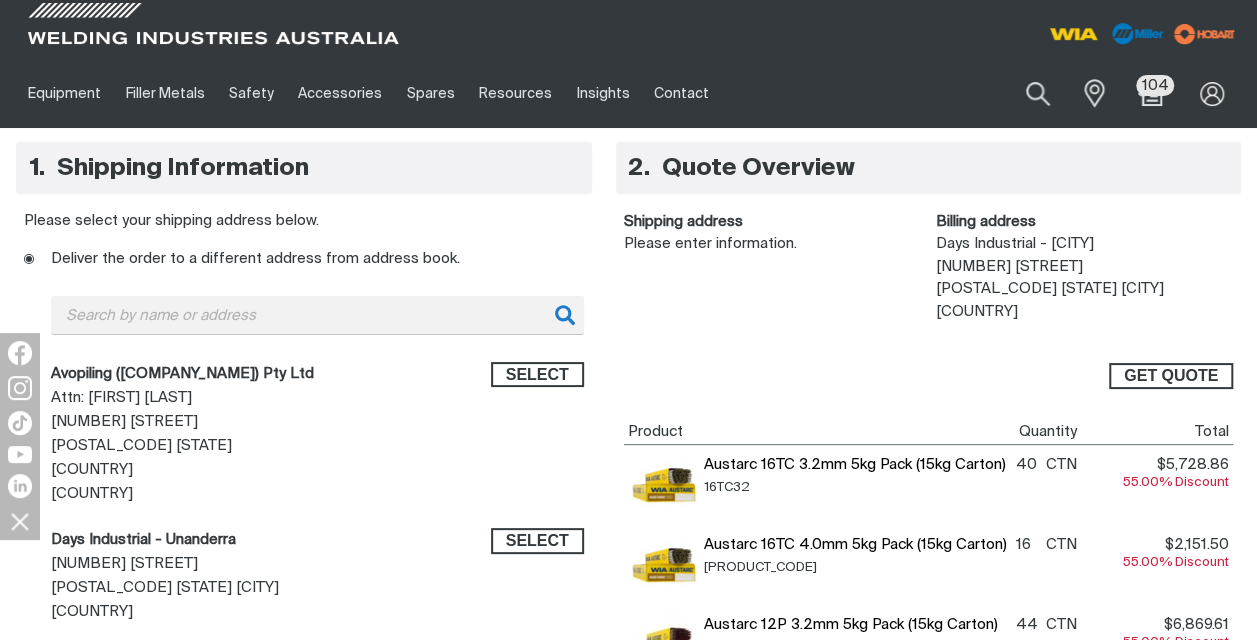 click on "GET QUOTE" at bounding box center (1171, 376) 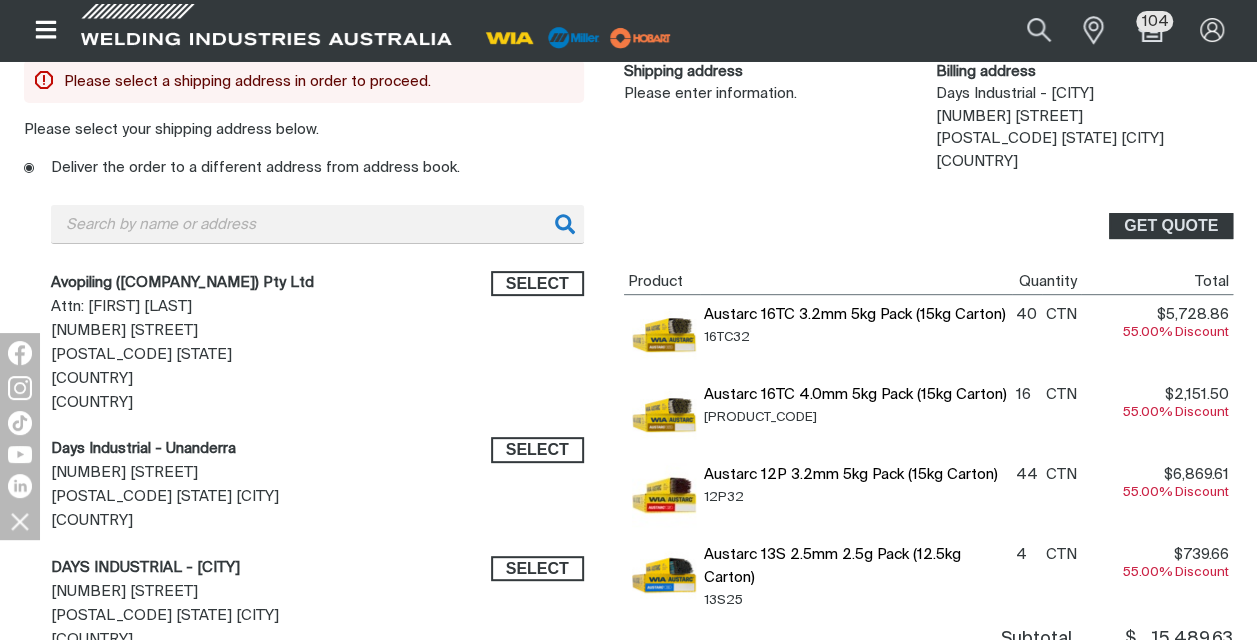 scroll, scrollTop: 311, scrollLeft: 0, axis: vertical 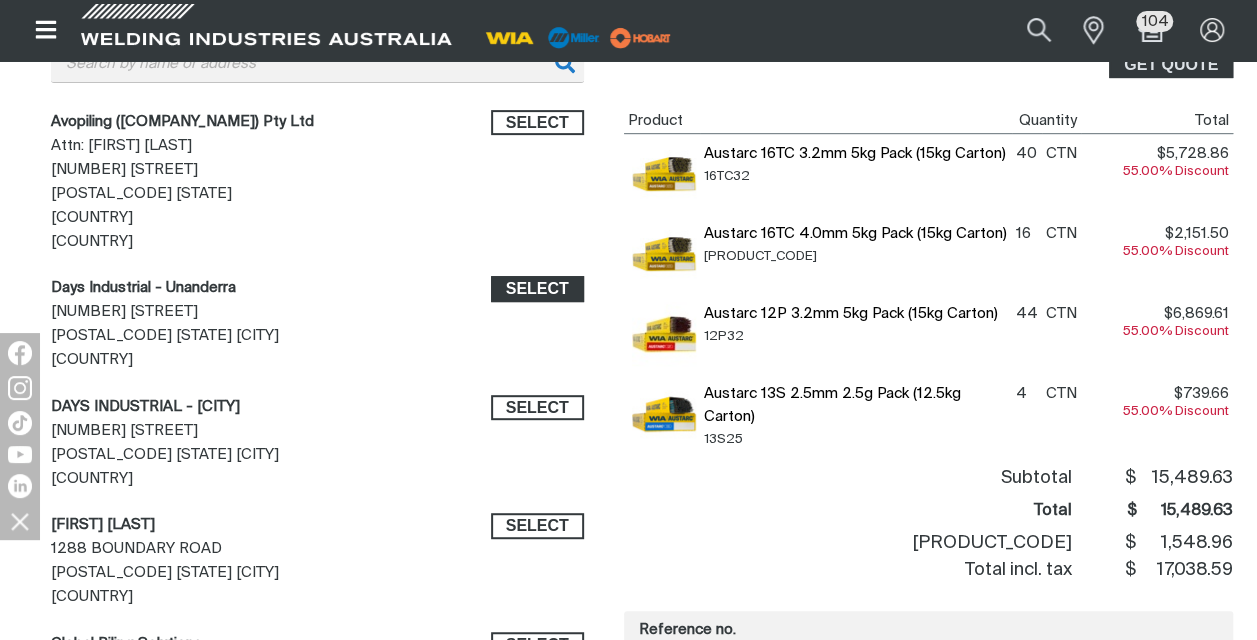 click on "Select" at bounding box center [537, 289] 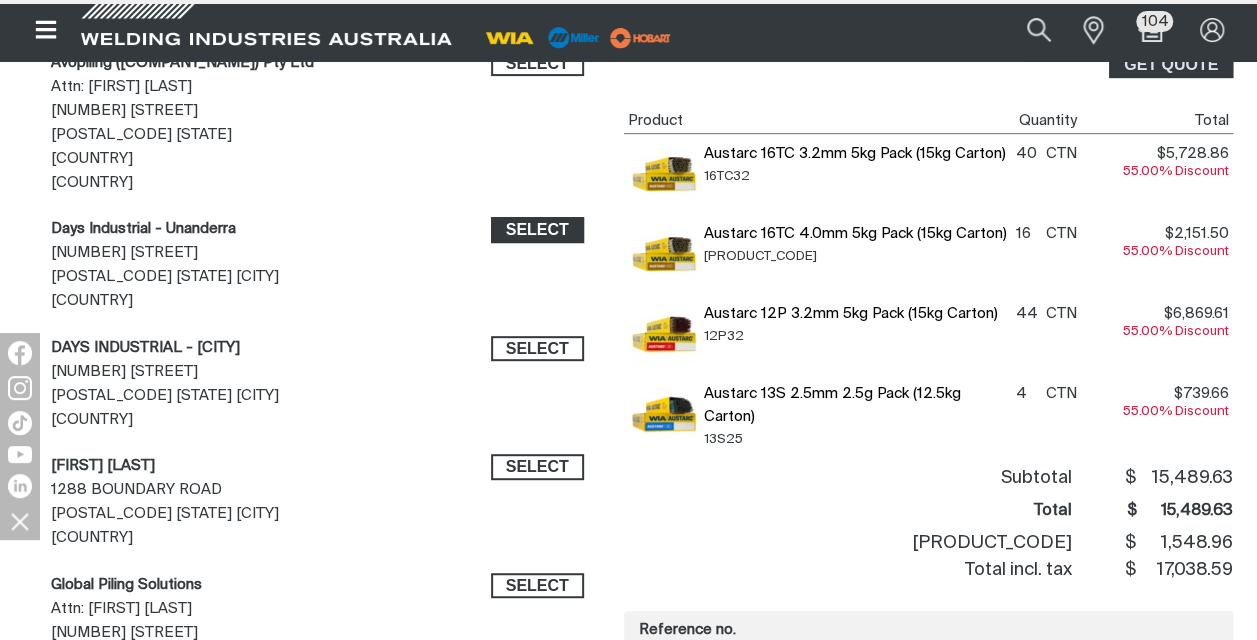 scroll, scrollTop: 252, scrollLeft: 0, axis: vertical 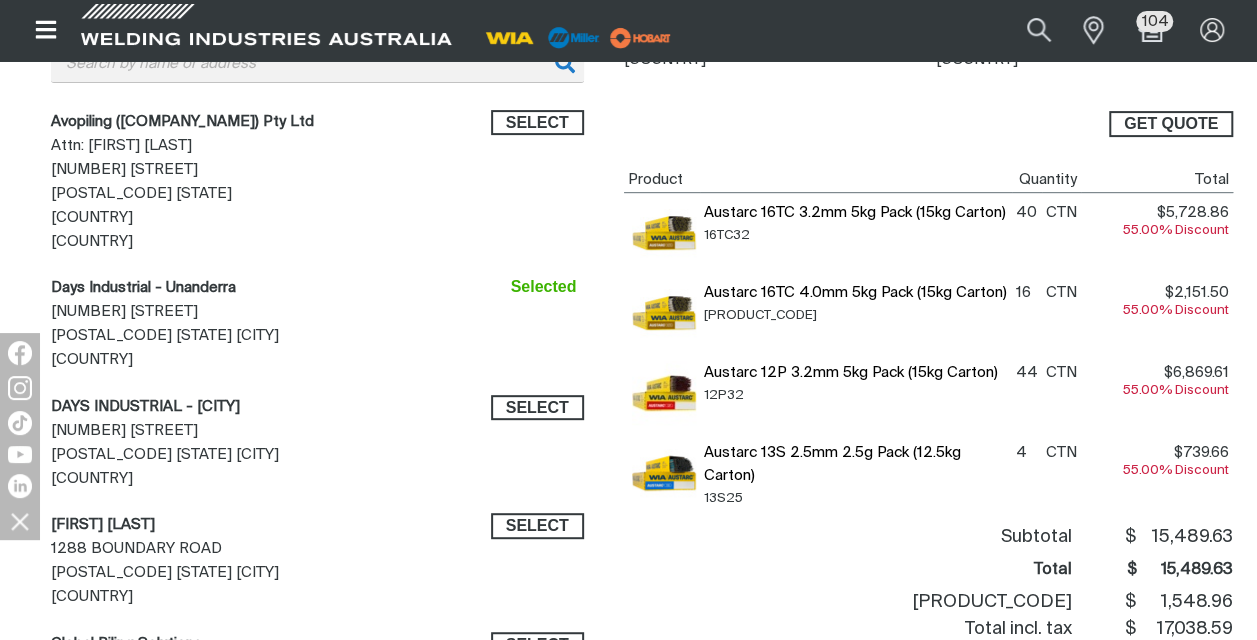 click on "GET QUOTE" at bounding box center (1171, 124) 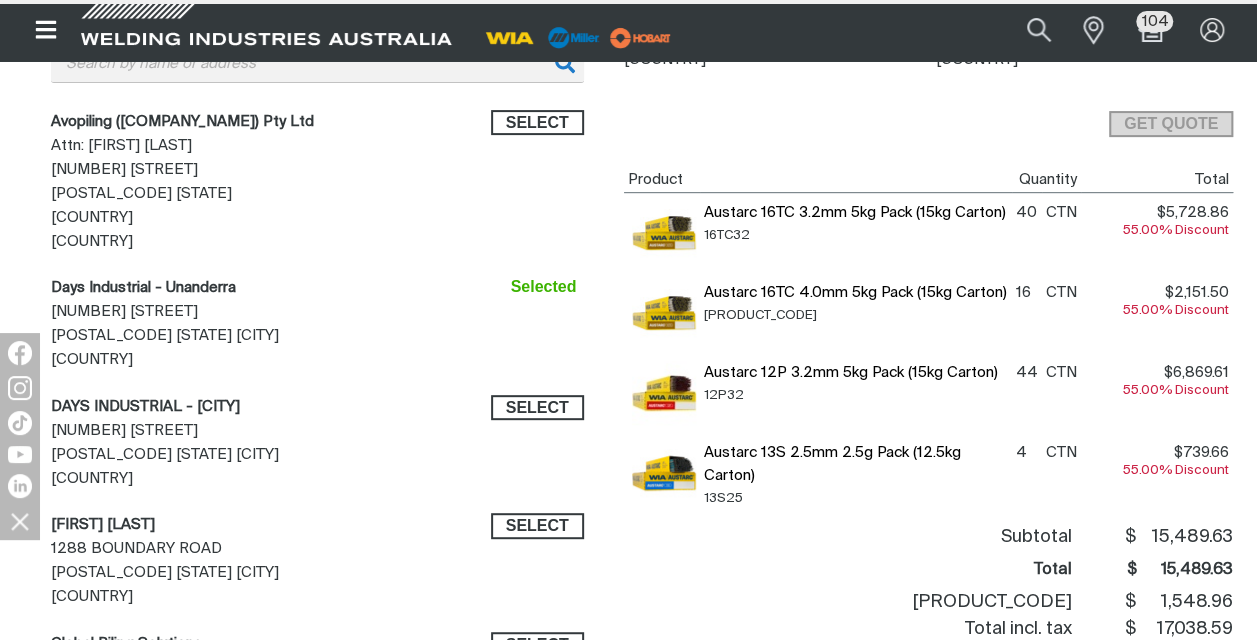 scroll, scrollTop: 0, scrollLeft: 0, axis: both 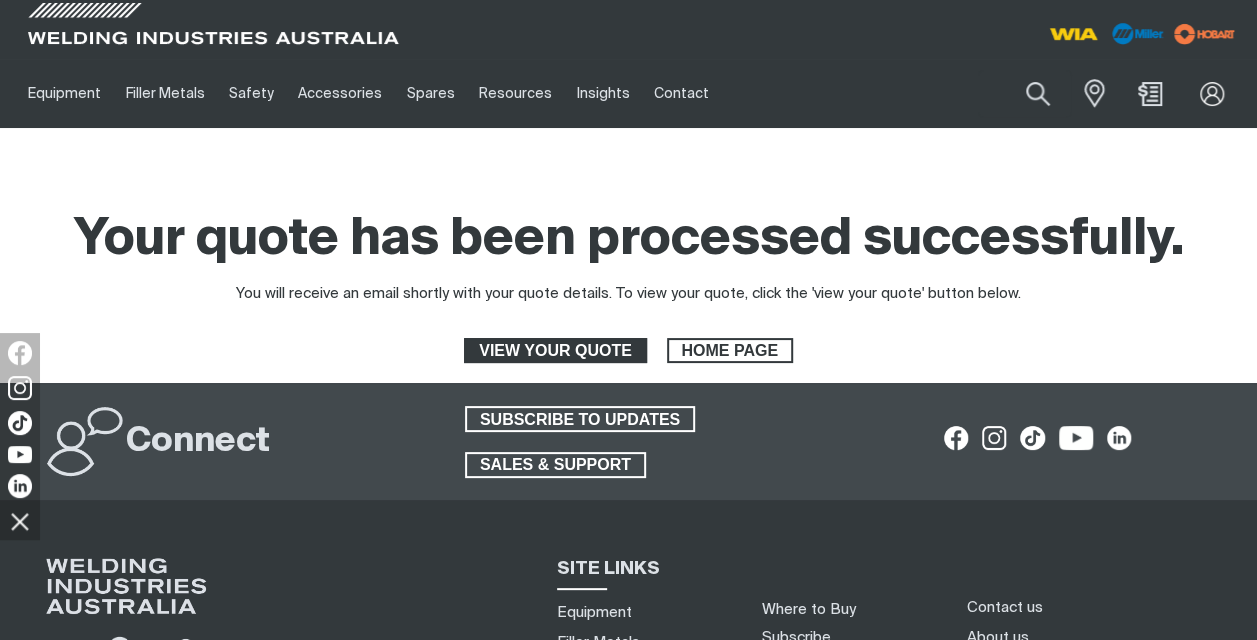 click on "VIEW YOUR QUOTE" at bounding box center [555, 351] 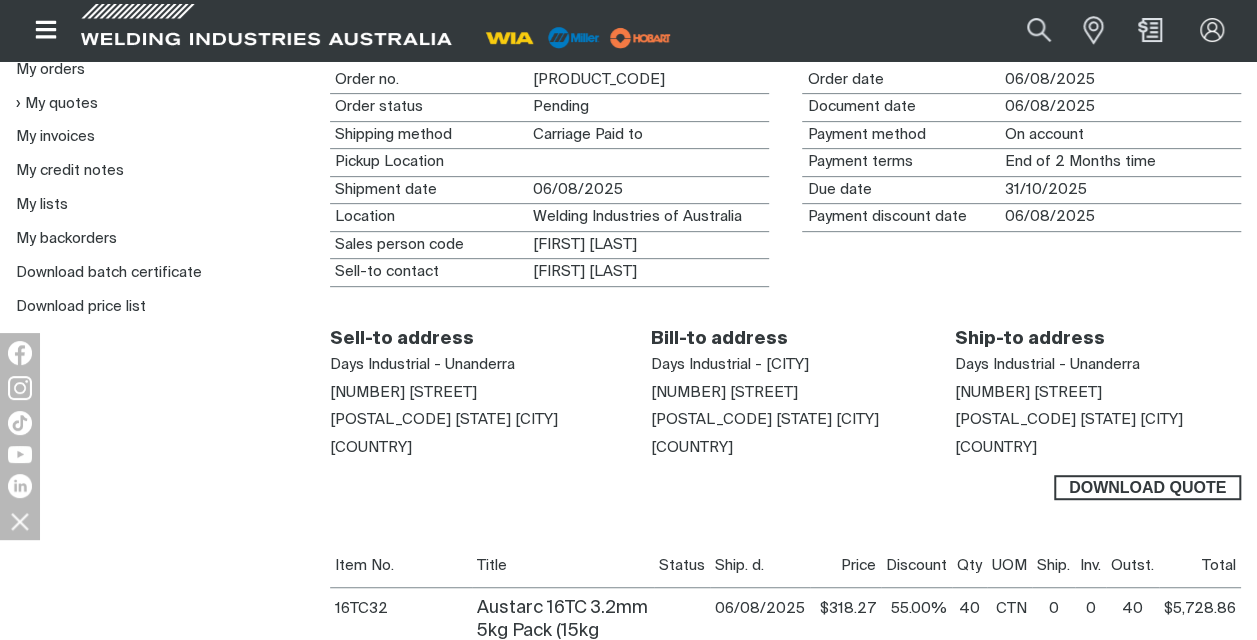 scroll, scrollTop: 346, scrollLeft: 0, axis: vertical 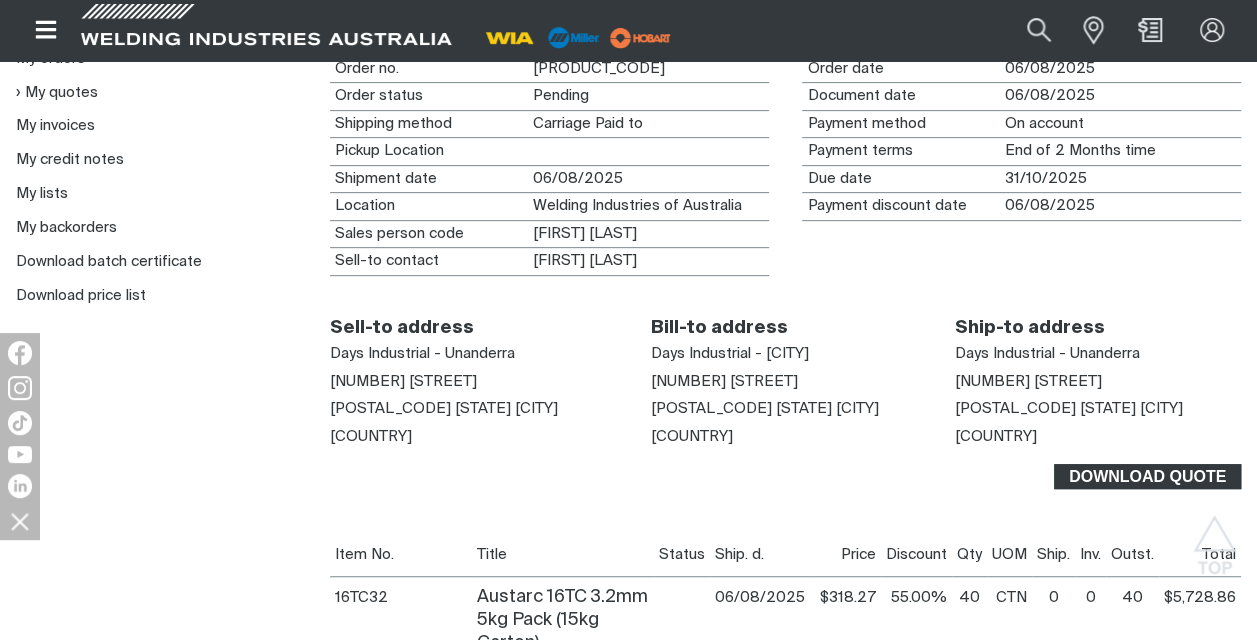 click on "Download Quote" at bounding box center (1147, 477) 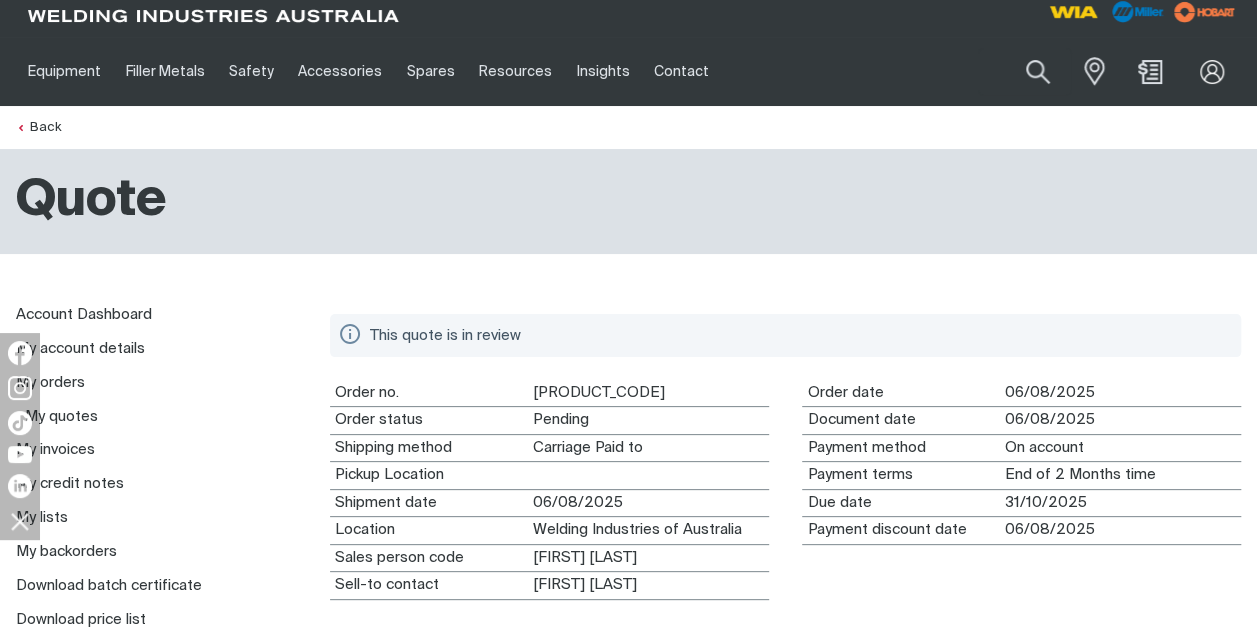 scroll, scrollTop: 0, scrollLeft: 0, axis: both 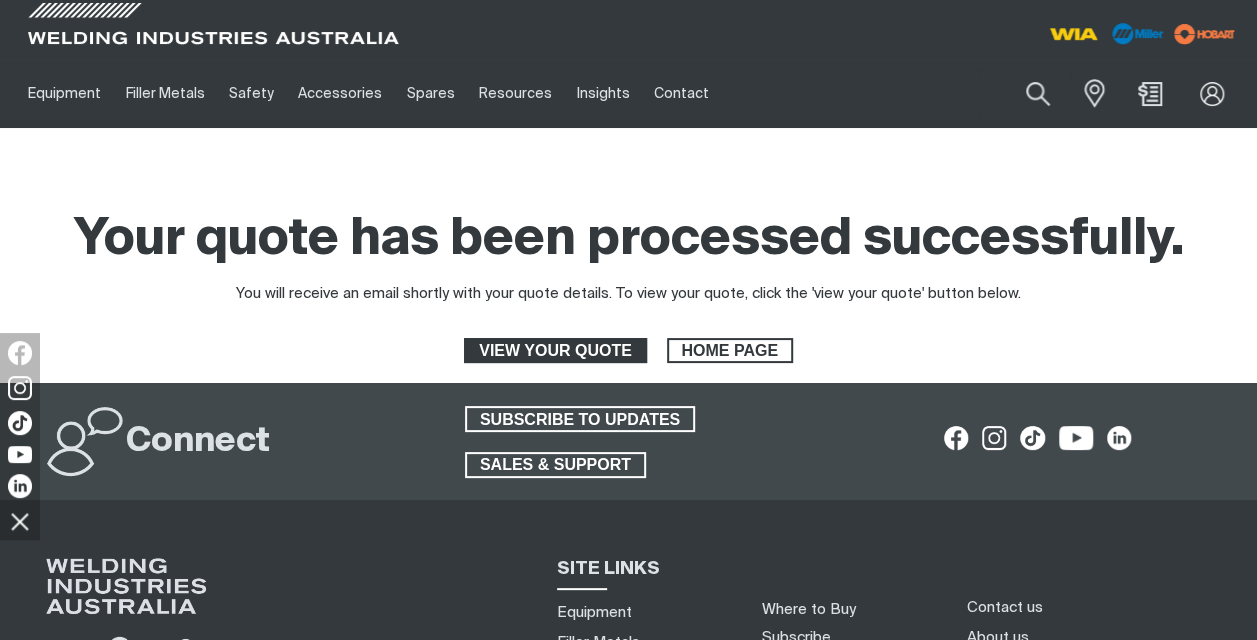 click on "VIEW YOUR QUOTE" at bounding box center (555, 351) 